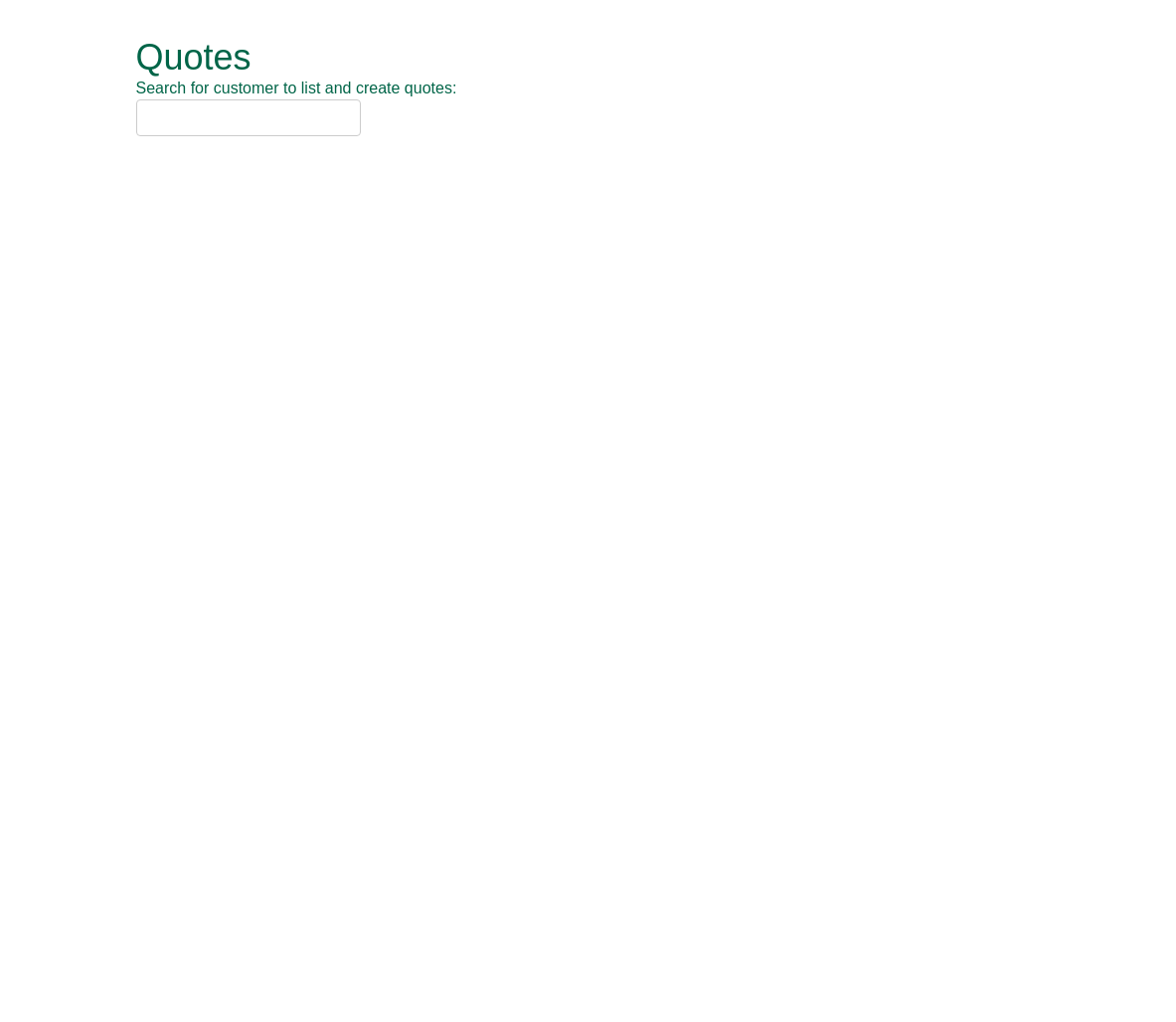 scroll, scrollTop: 0, scrollLeft: 0, axis: both 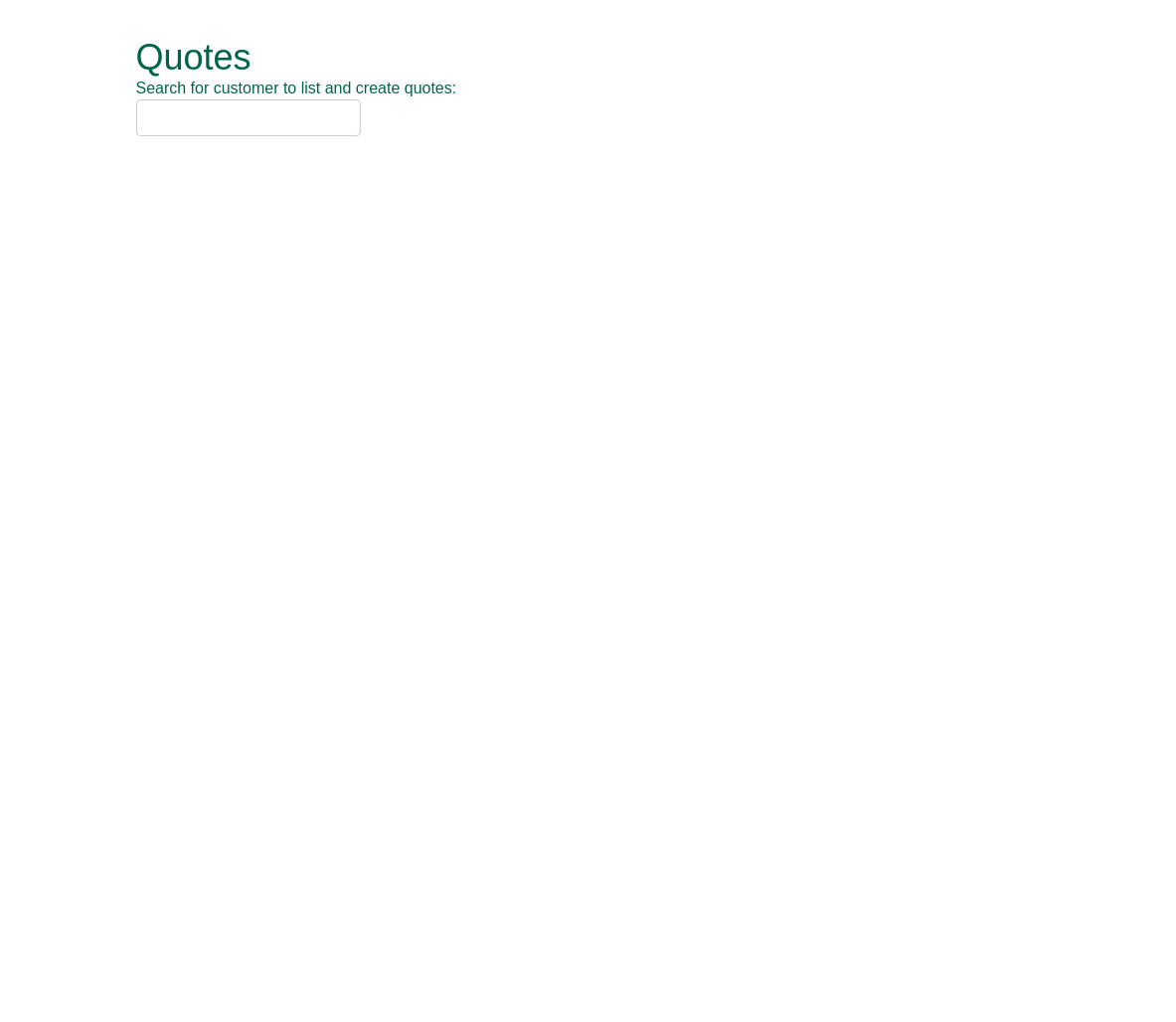 click at bounding box center [249, 117] 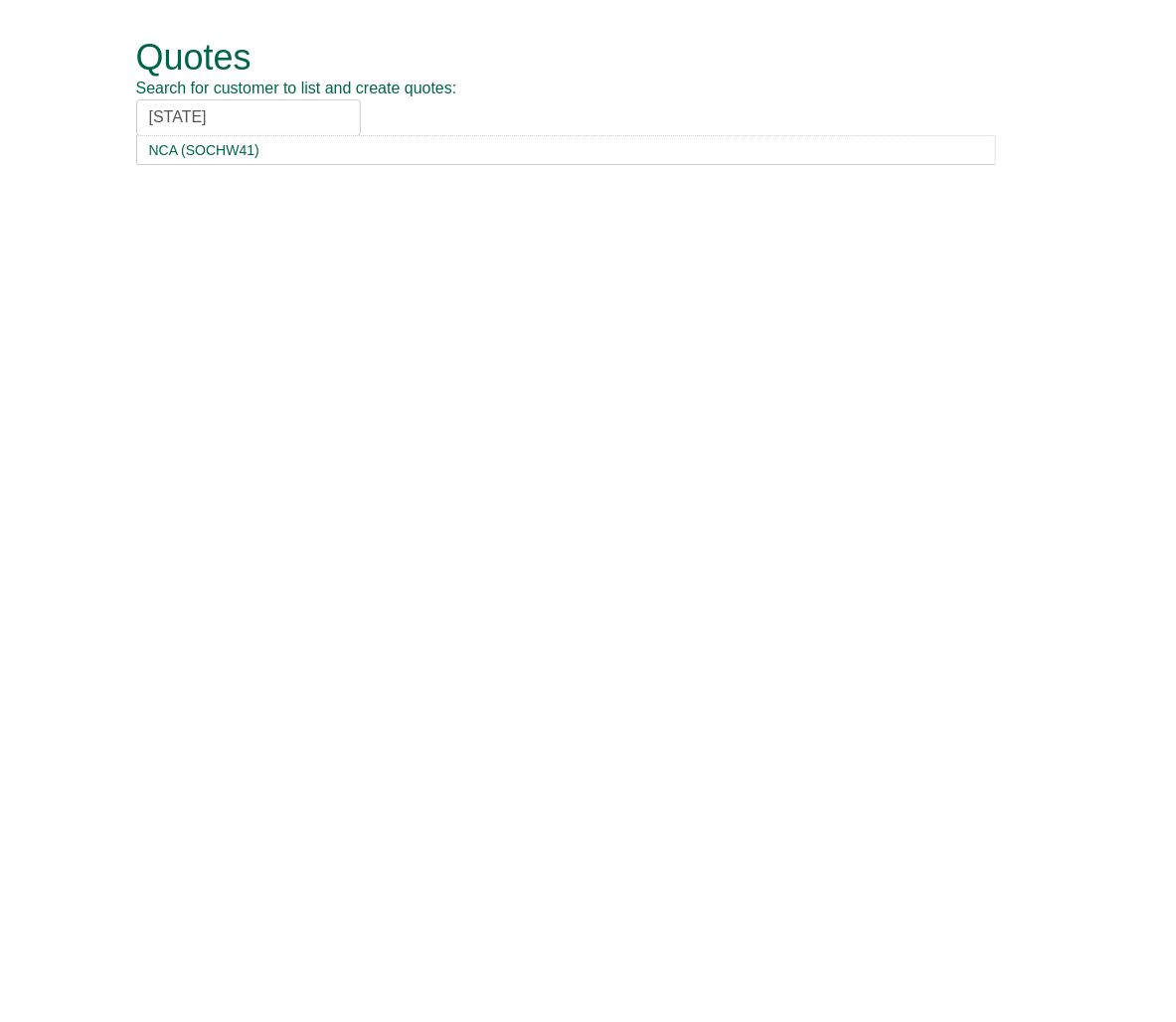 type on "nca" 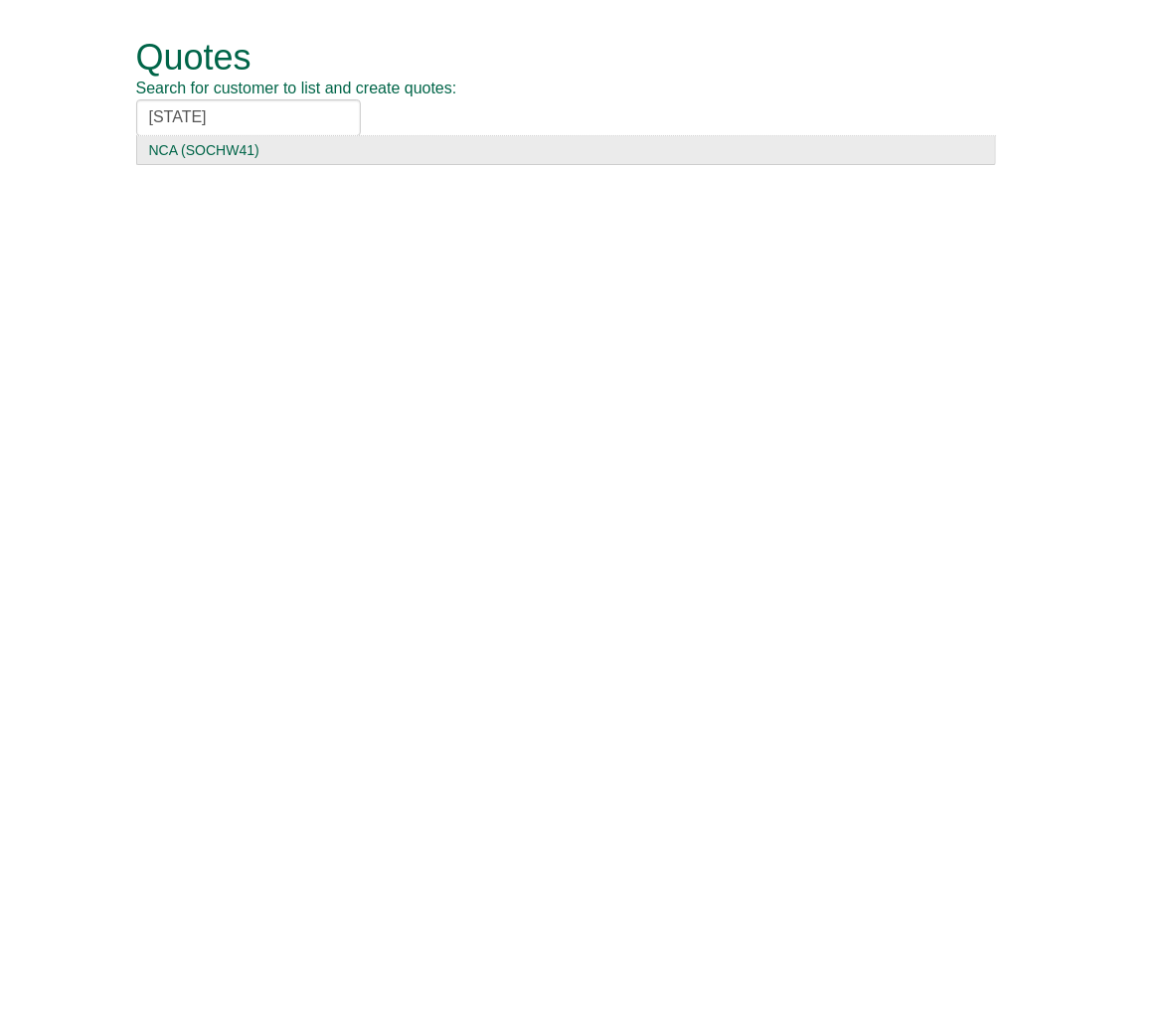 click on "NCA (SOCHW41)" at bounding box center (566, 150) 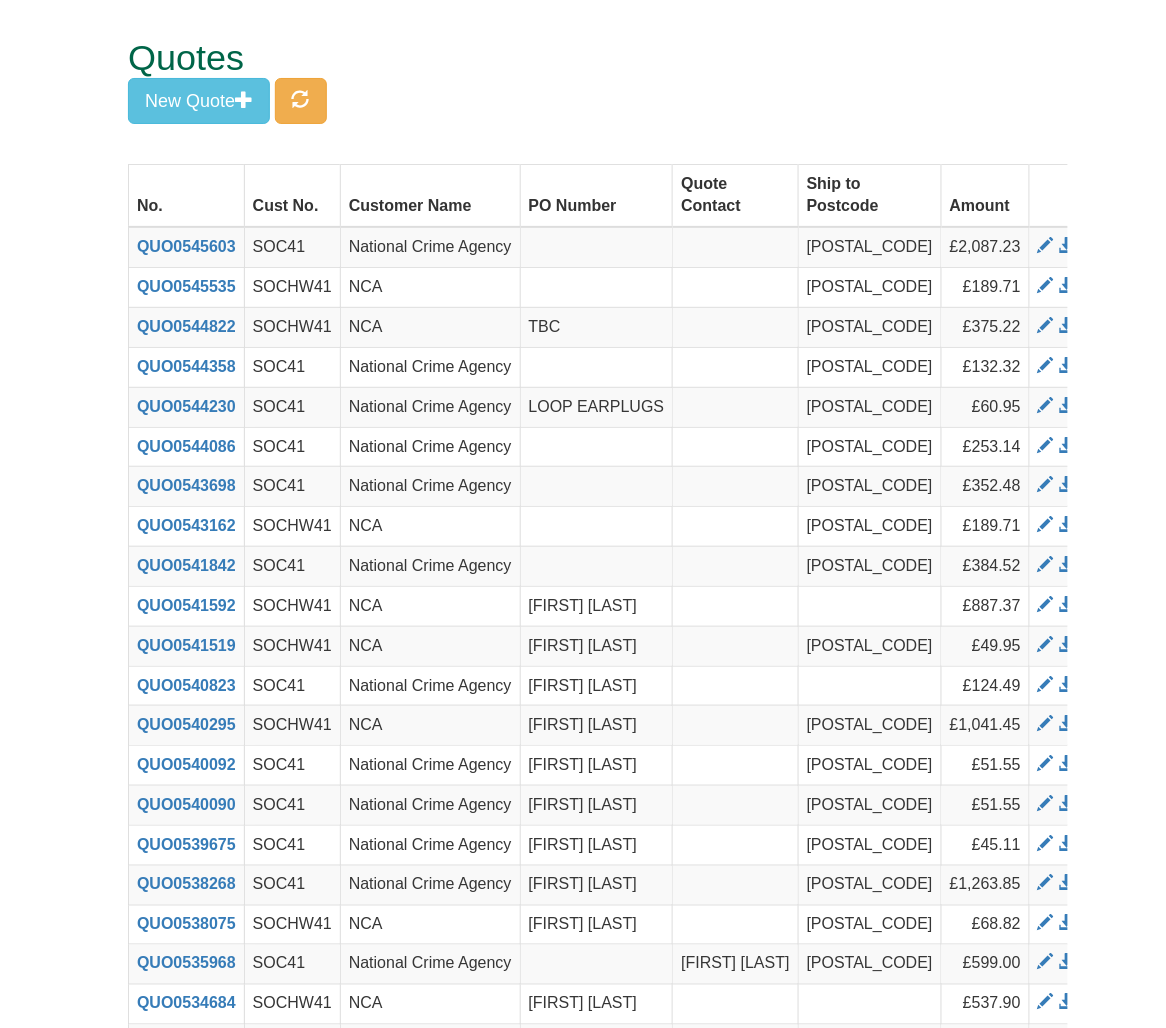 drag, startPoint x: 613, startPoint y: 50, endPoint x: 366, endPoint y: 90, distance: 250.21791 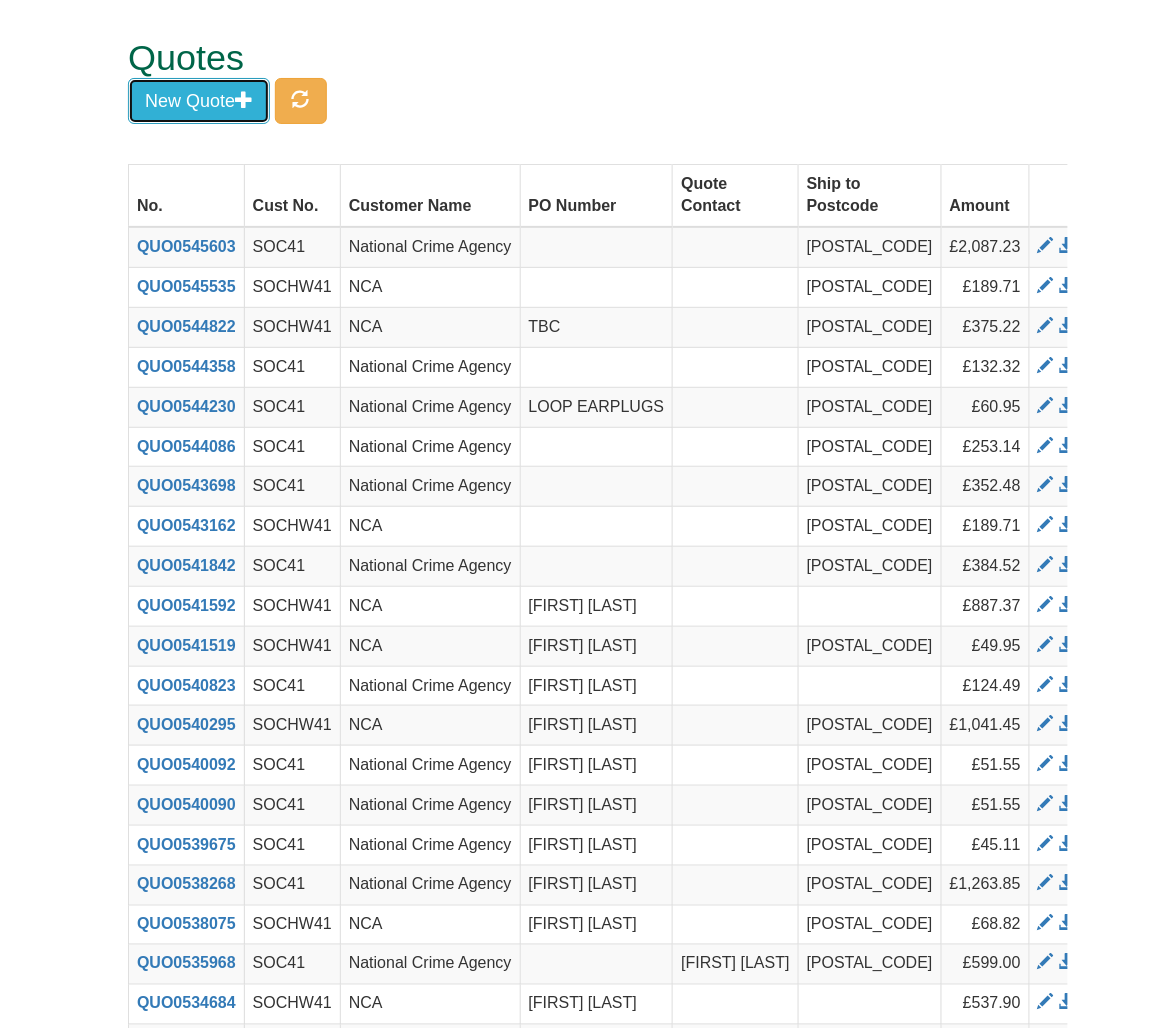 click on "New Quote" at bounding box center (199, 101) 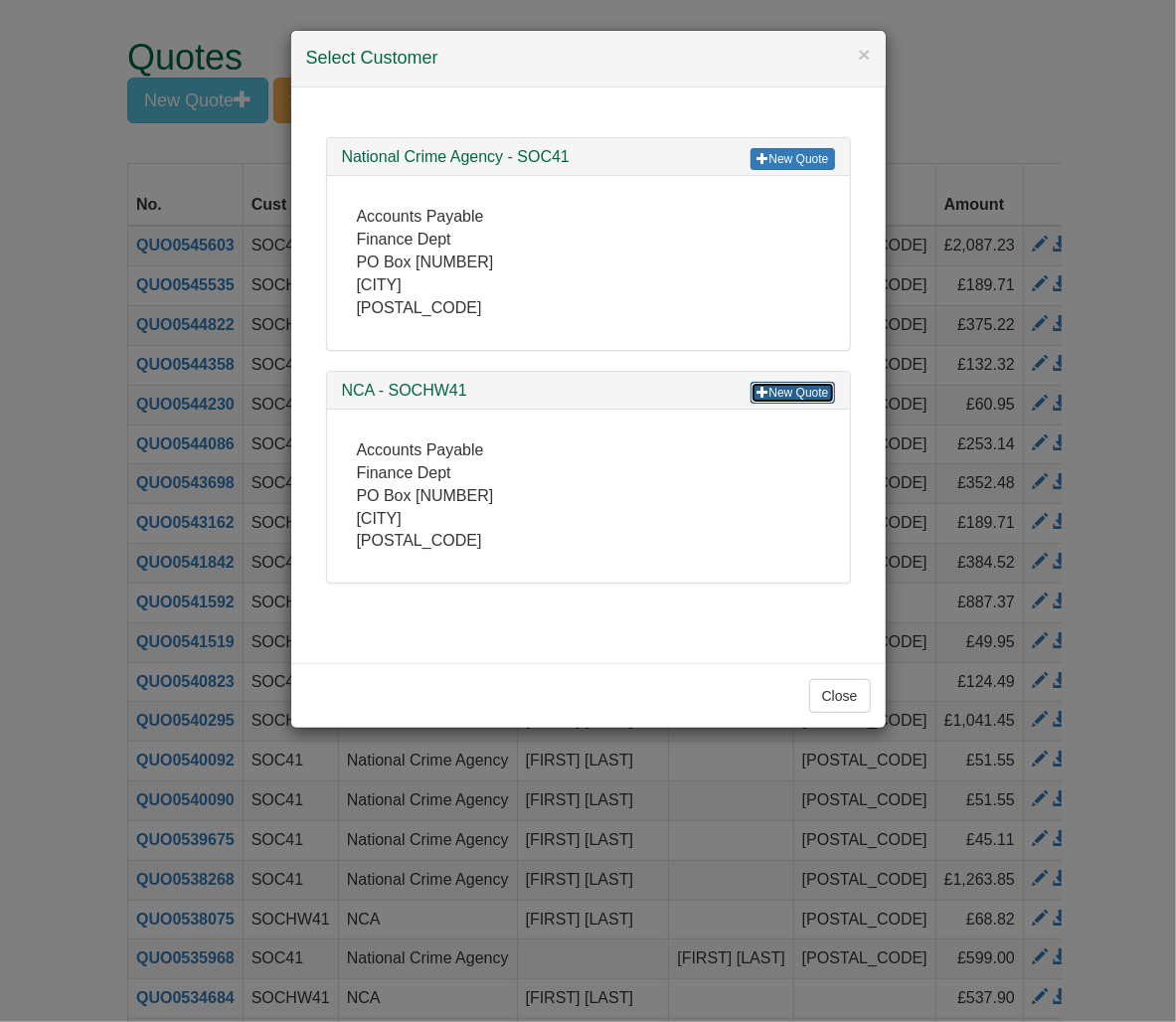 click on "New Quote" at bounding box center [792, 393] 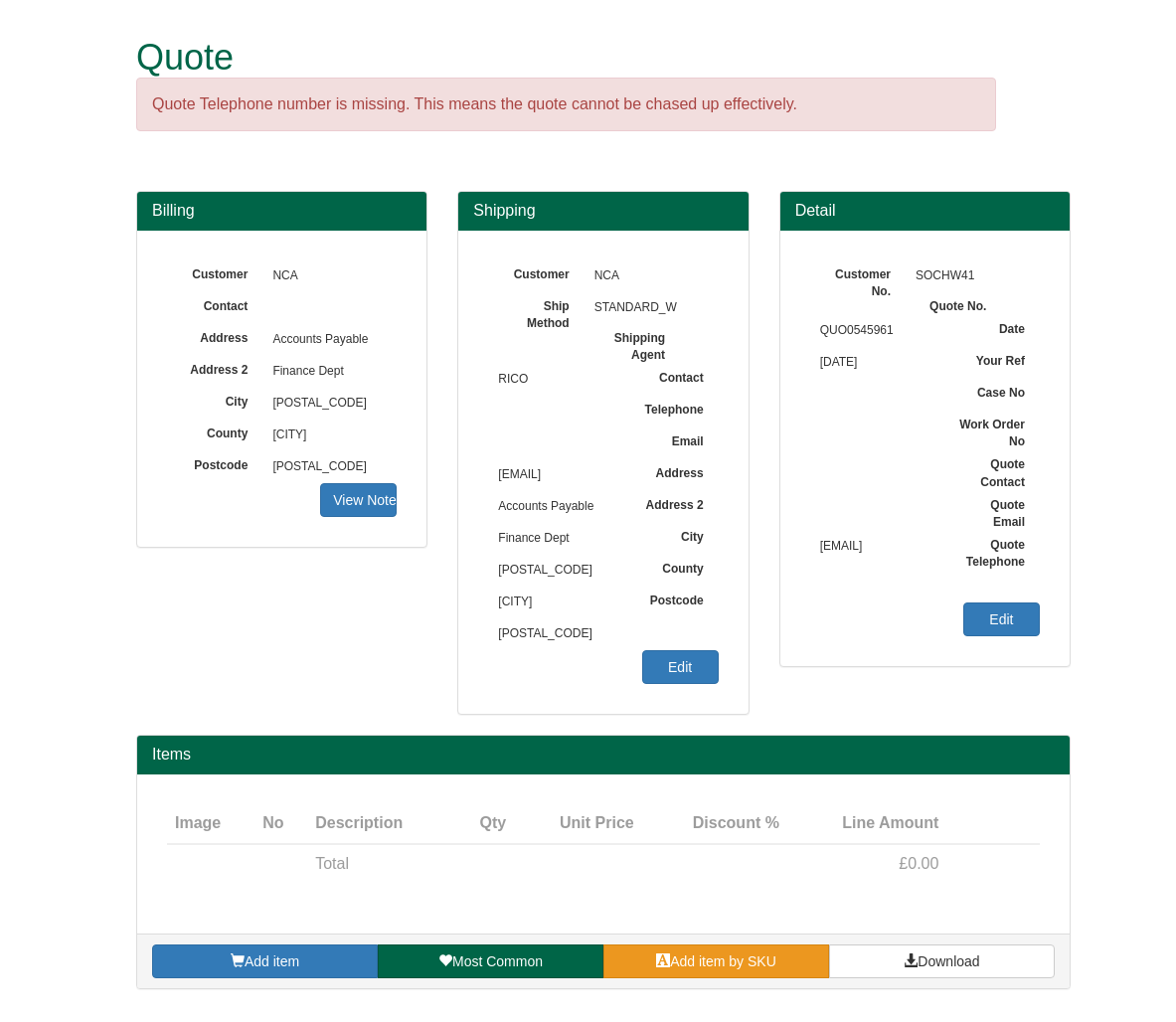 scroll, scrollTop: 0, scrollLeft: 0, axis: both 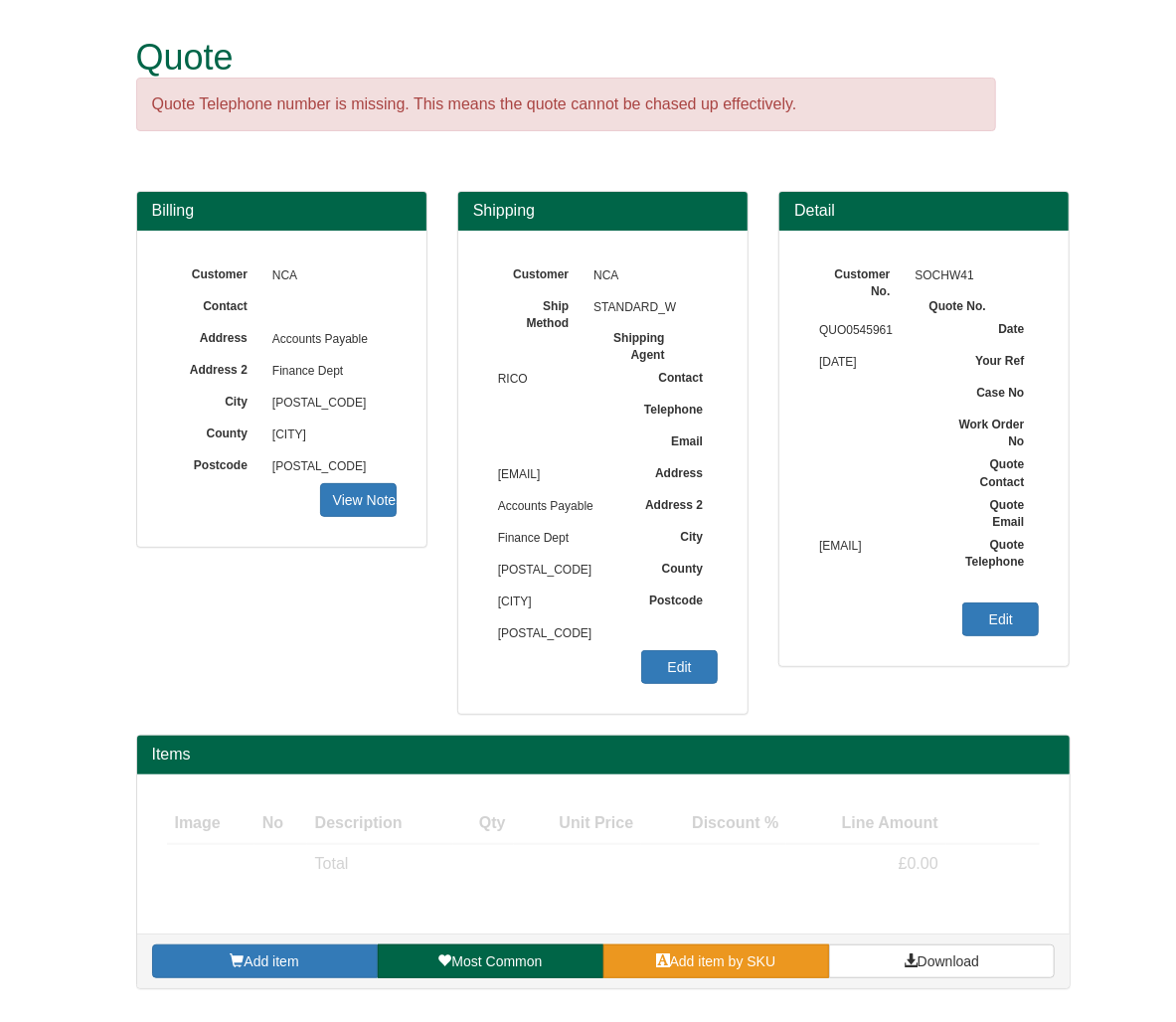 click on "Add item by SKU" at bounding box center [716, 961] 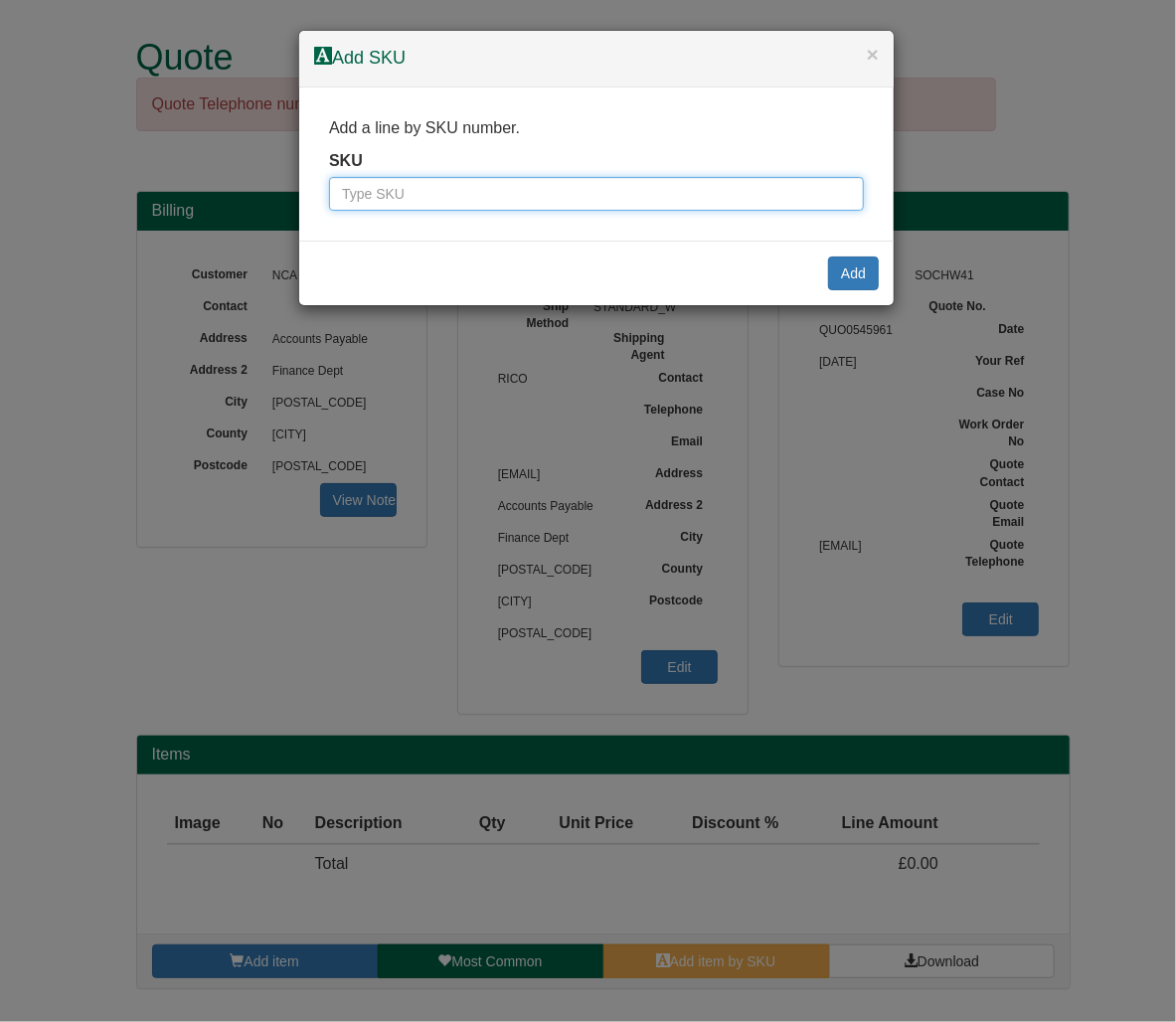 click at bounding box center (596, 194) 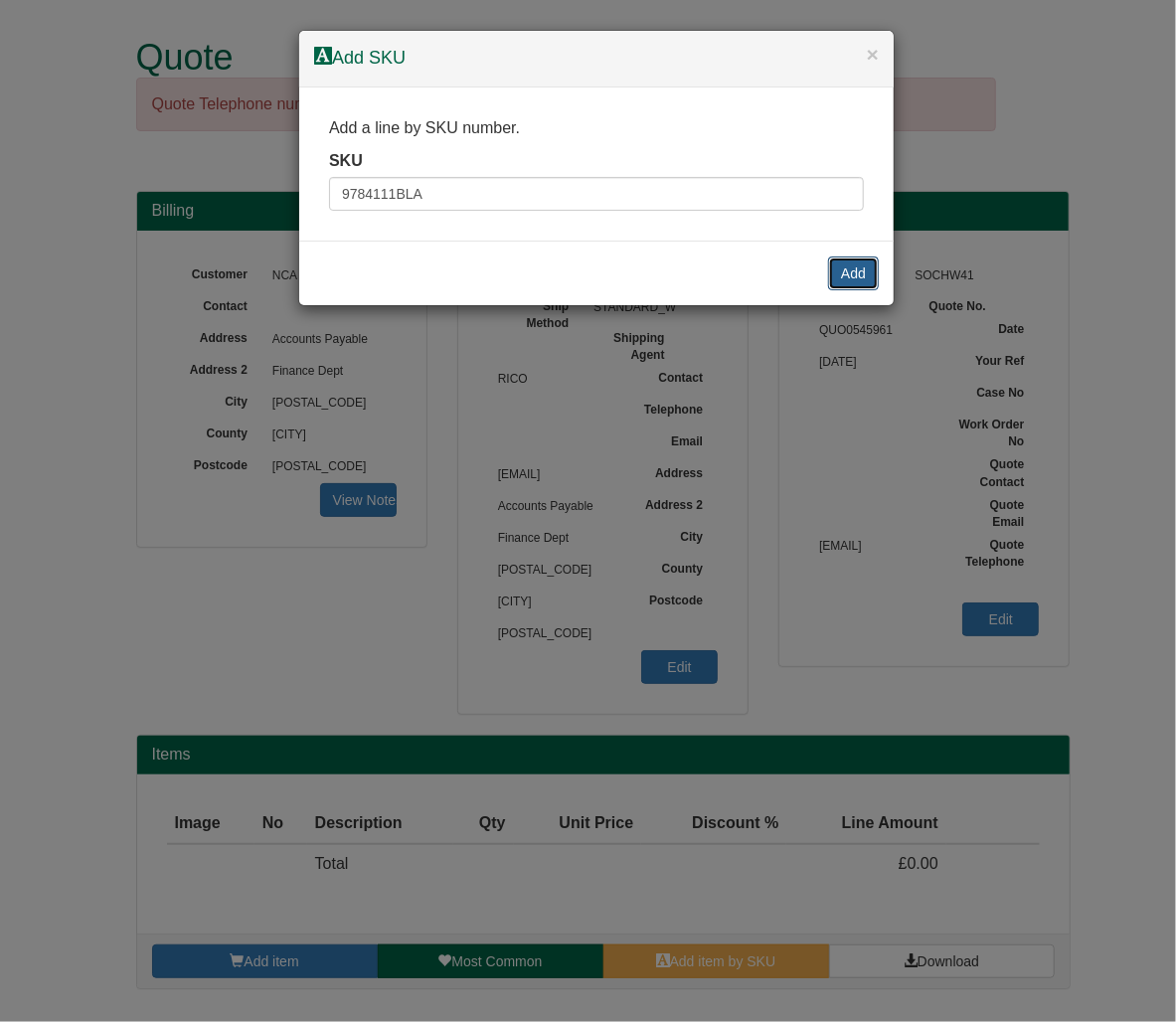 click on "Add" at bounding box center [853, 273] 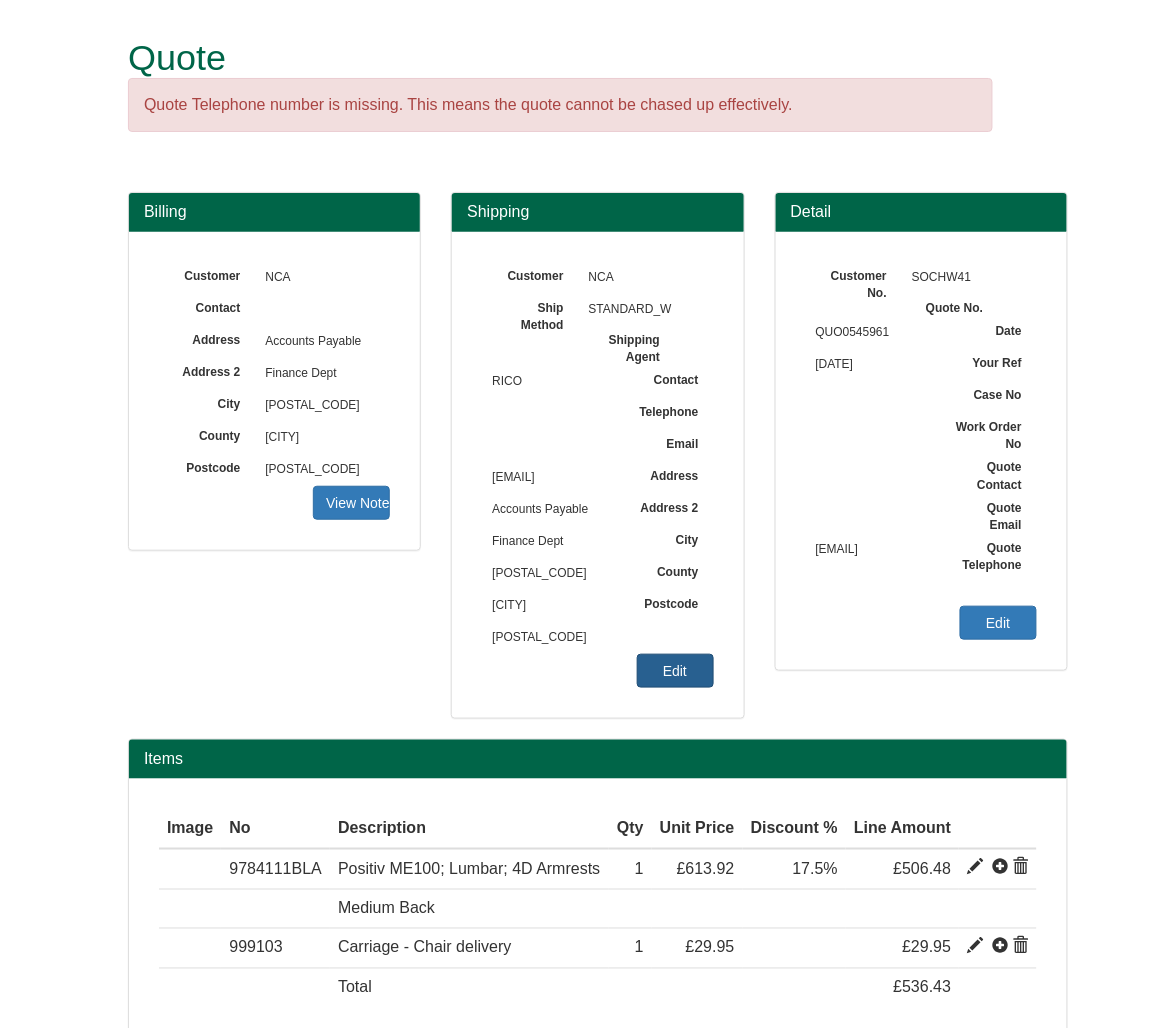 click on "Edit" at bounding box center (351, 503) 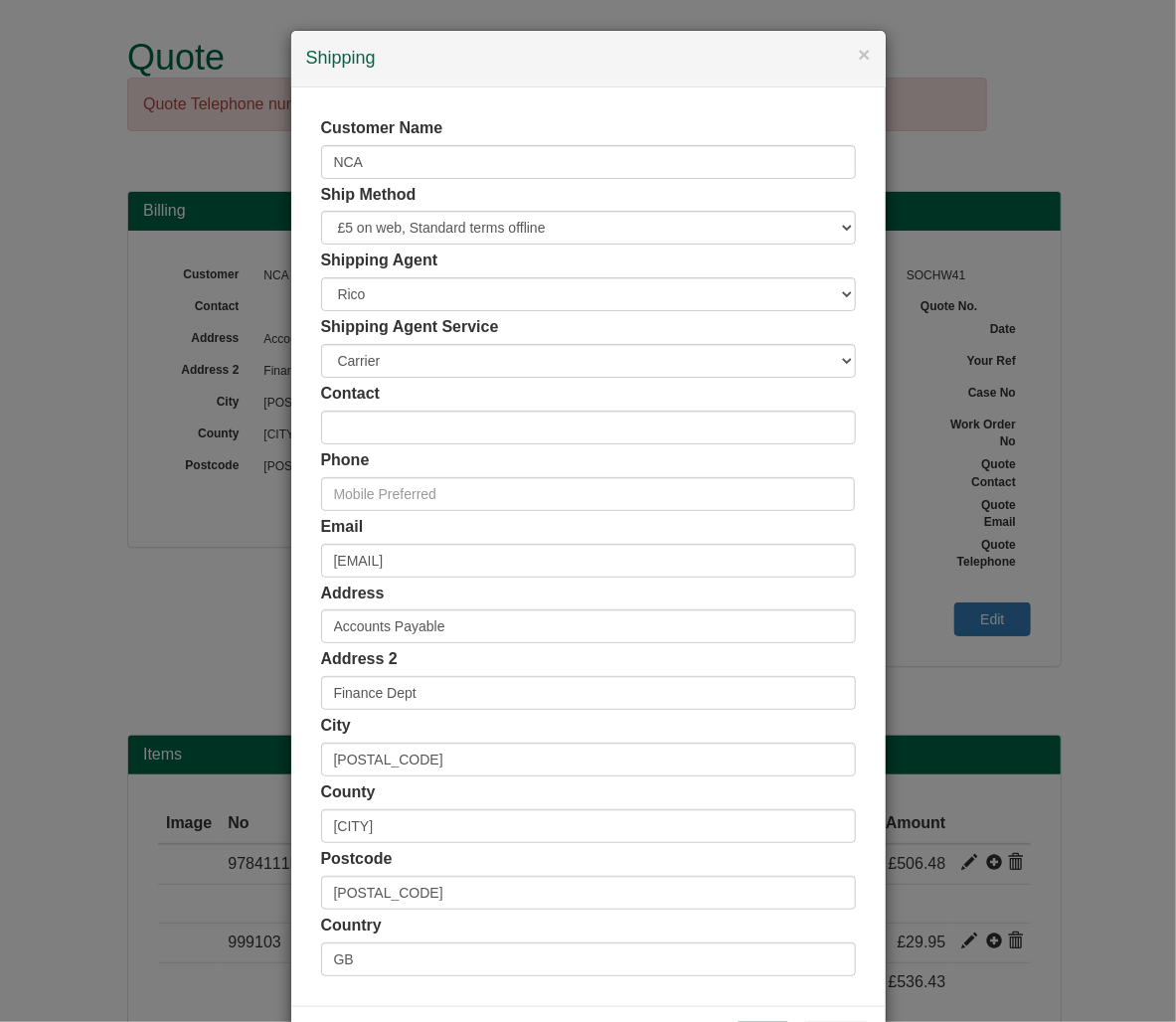 click on "×
Shipping
Customer Name NCA
Ship Method
Free of Charge
£5 Flat Rate
£7.50 Flat Rate
£10 Flat Rate
BESPOKE2
BESPOKE3
BESPOKE4
BESPOKE5
BESPOKE6
BESPOKE7
BESPOKE8
BESPOKE9
Standard Shipping
£5 on web, Standard terms offline
Shipping Agent
Rico
Shipping Agent Service
Carrier
White Glove
Contact
[PHONE]" at bounding box center (588, 511) 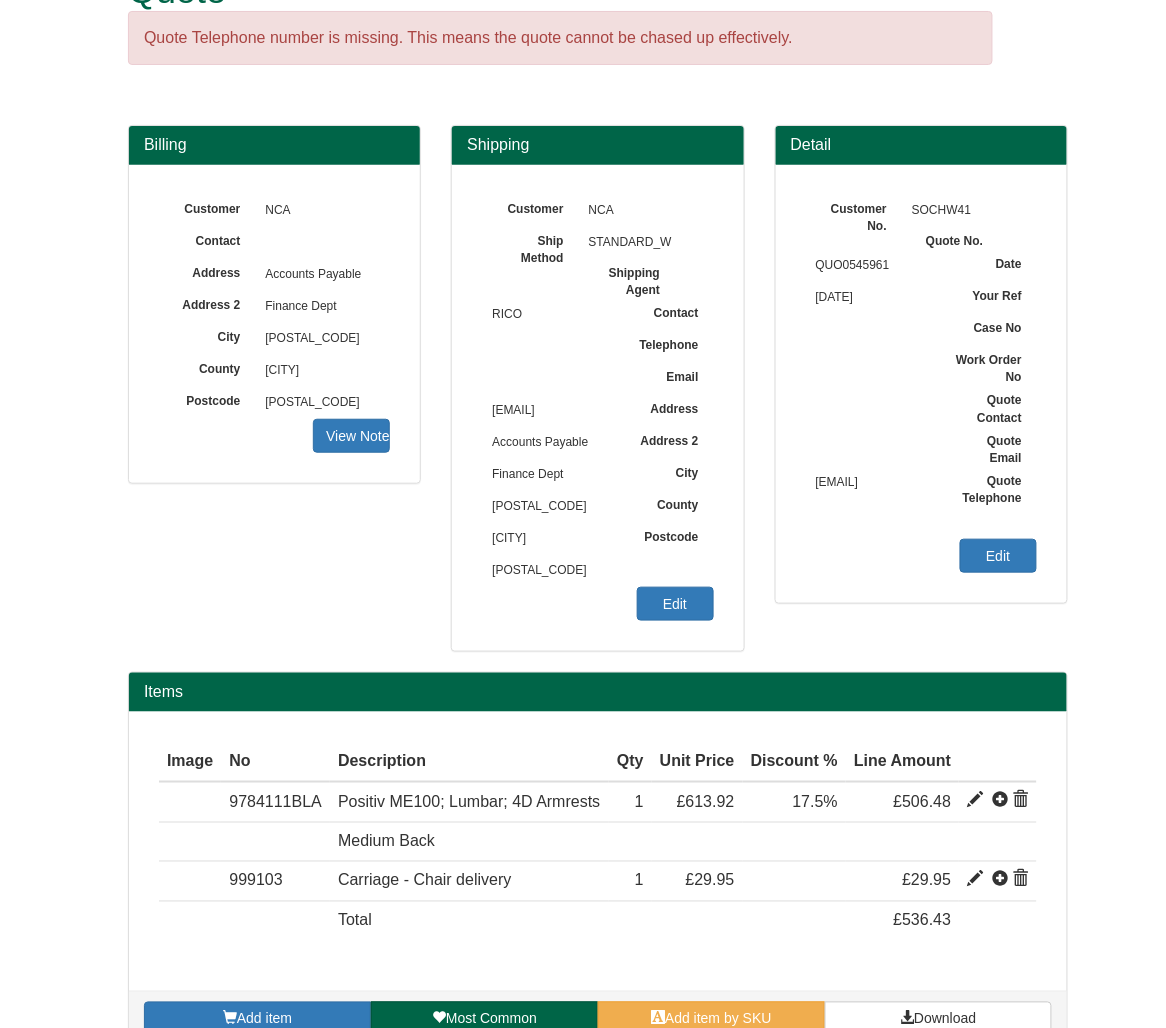 scroll, scrollTop: 105, scrollLeft: 0, axis: vertical 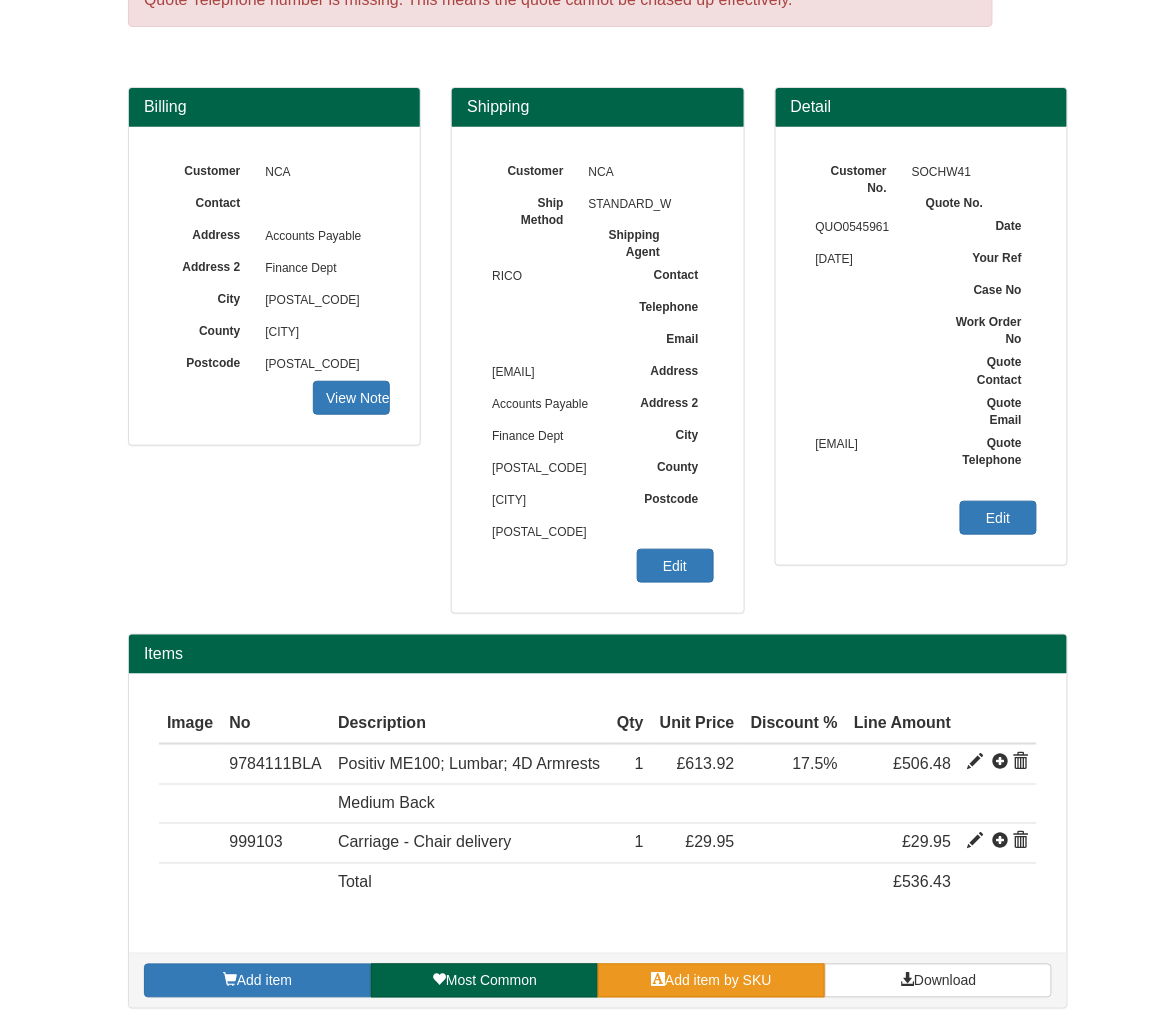 click on "Add item by SKU" at bounding box center (718, 981) 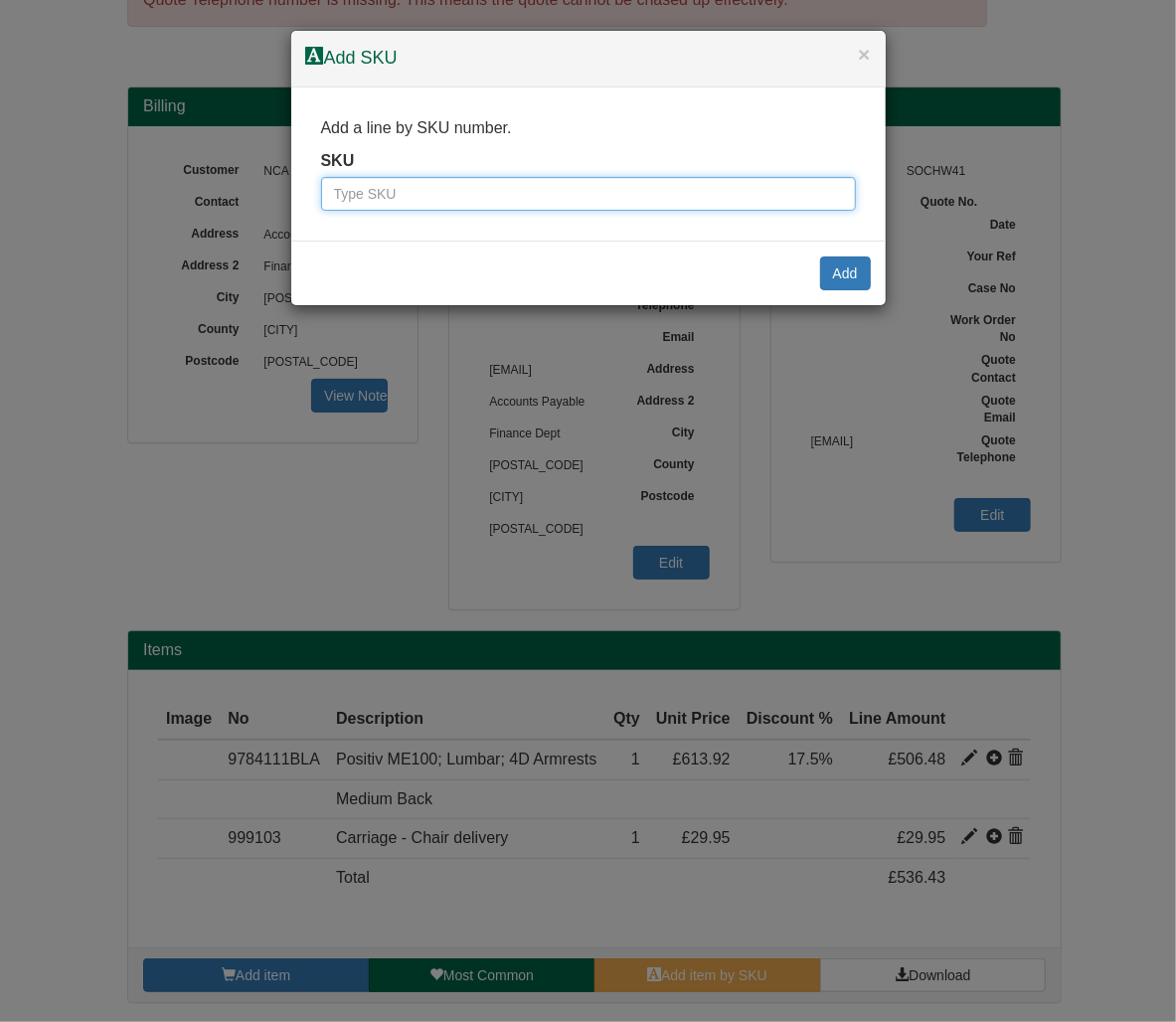 click at bounding box center [588, 194] 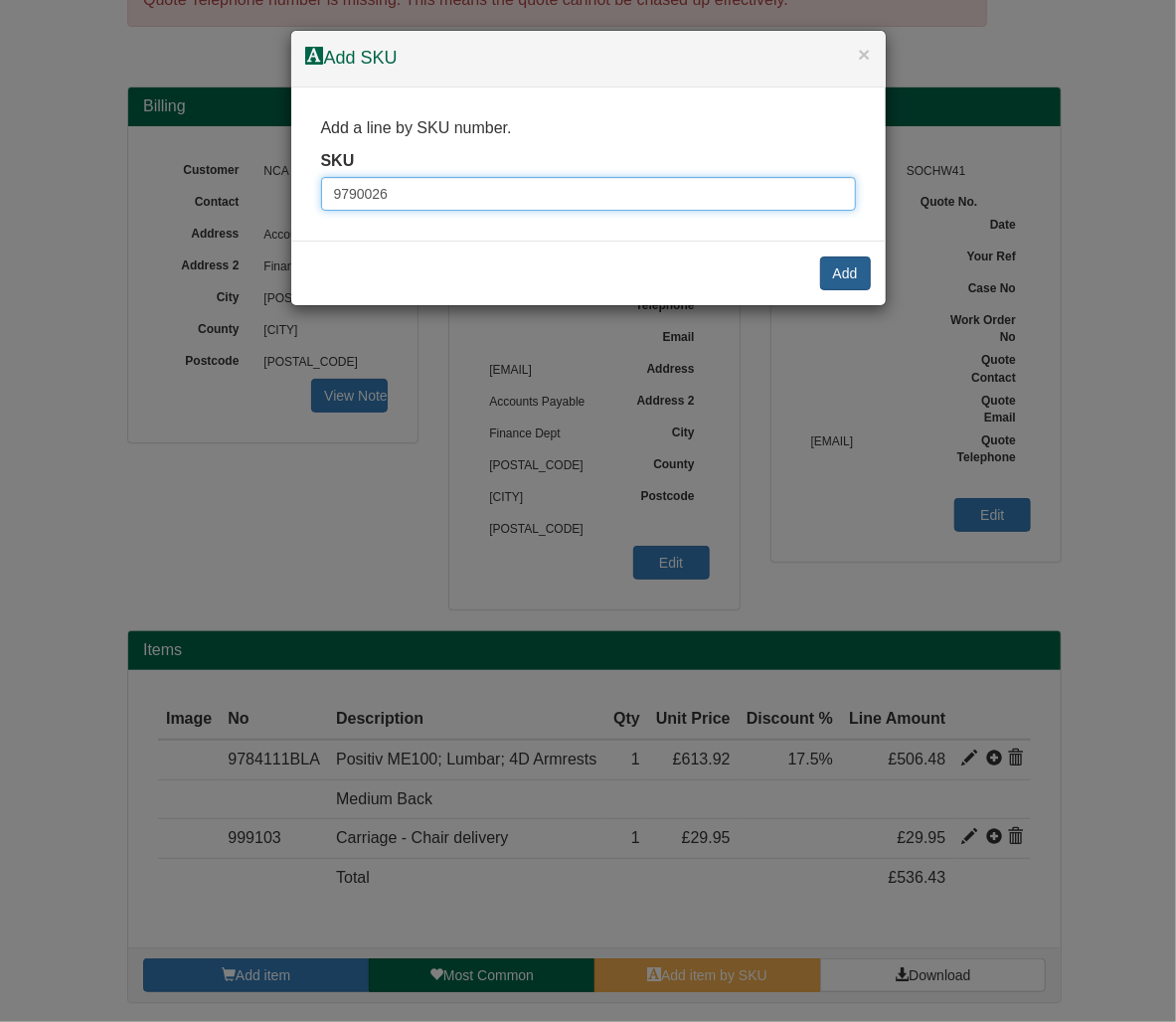 type on "9790026" 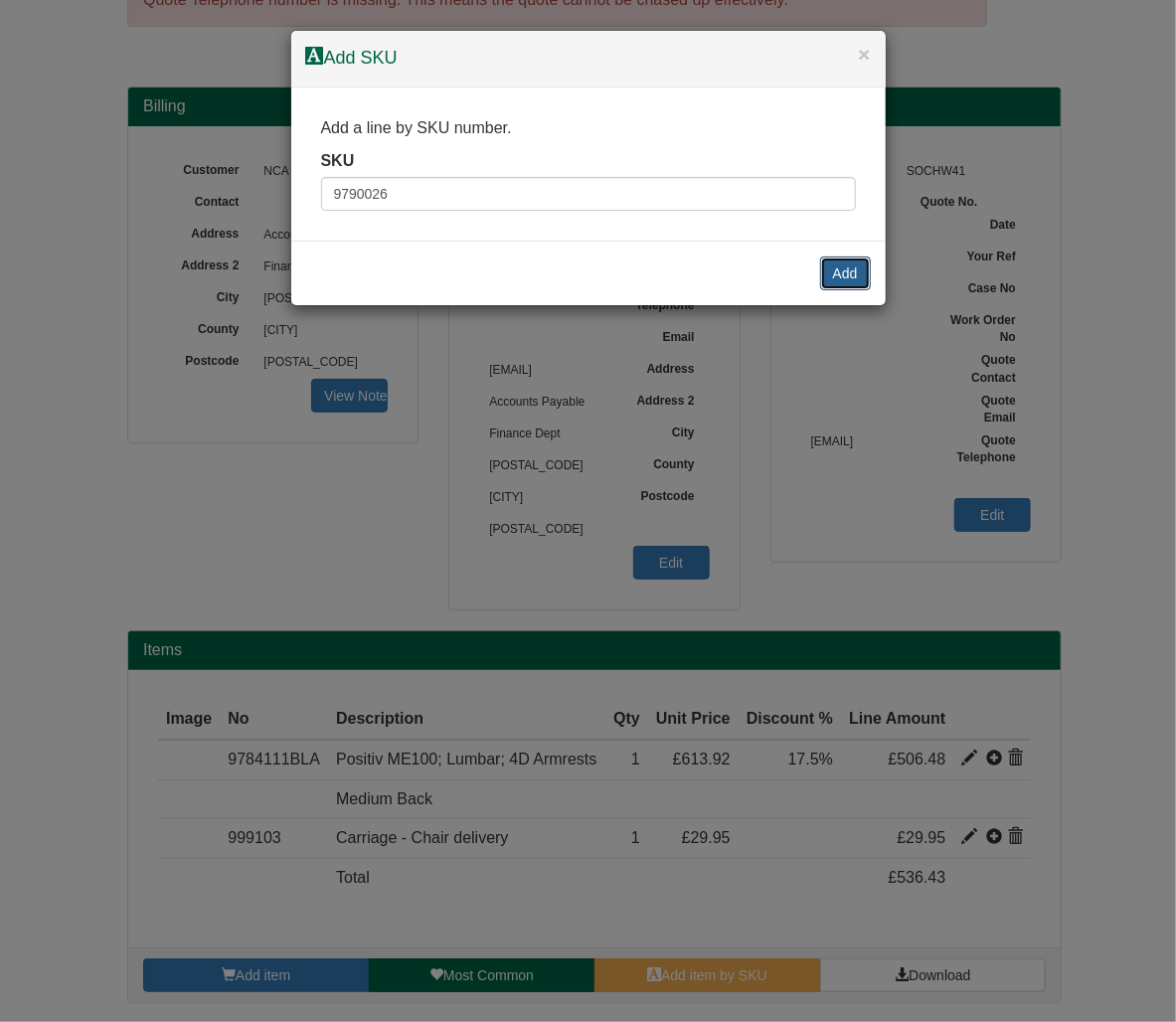click on "Add" at bounding box center (845, 273) 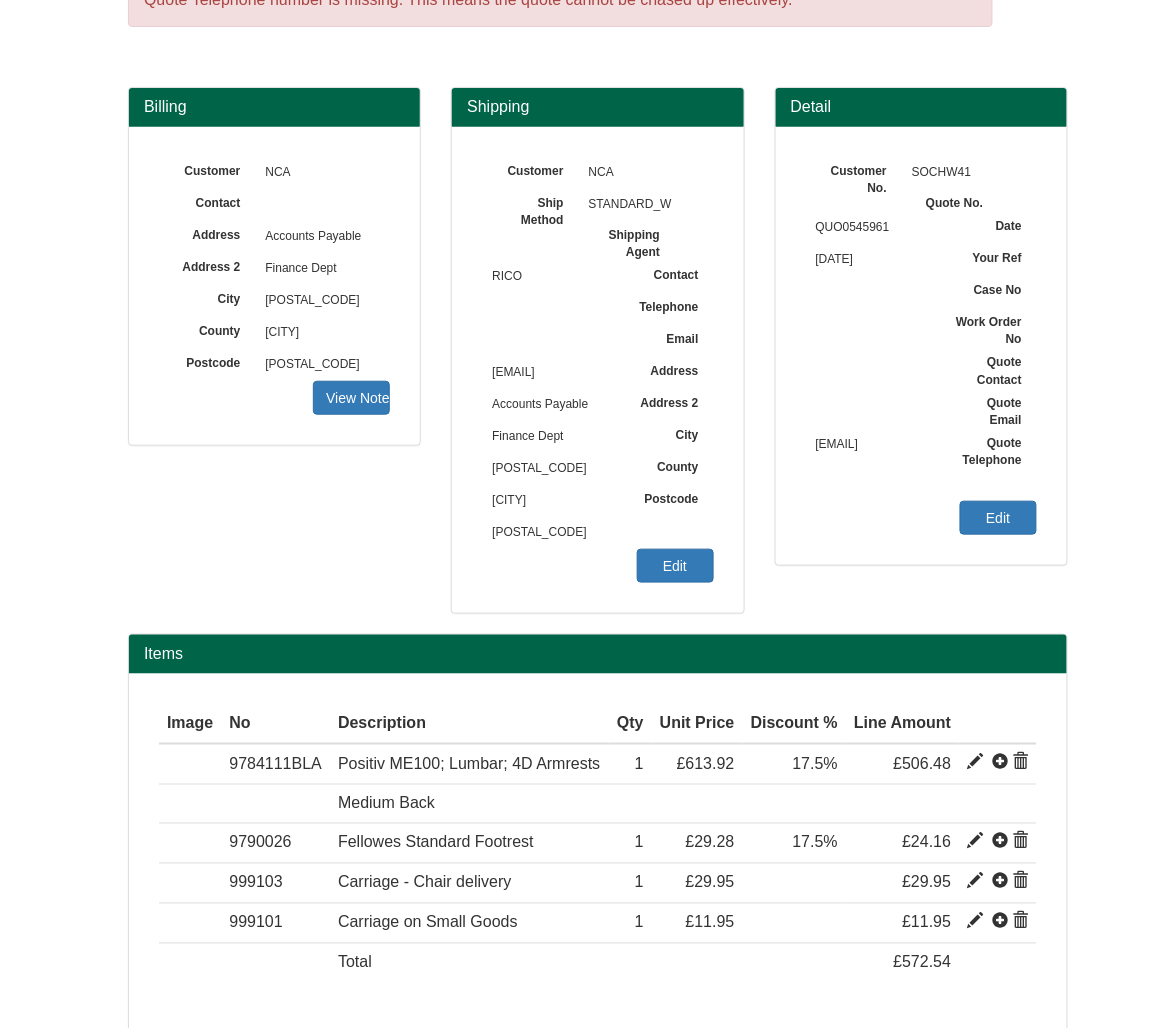 click on "Billing
Customer NCA
Contact
Address Accounts Payable
Address 2 Finance Dept
City [POSTAL_CODE]
County [COUNTY]
Postcode [POSTAL_CODE]
Shipping" at bounding box center [598, 360] 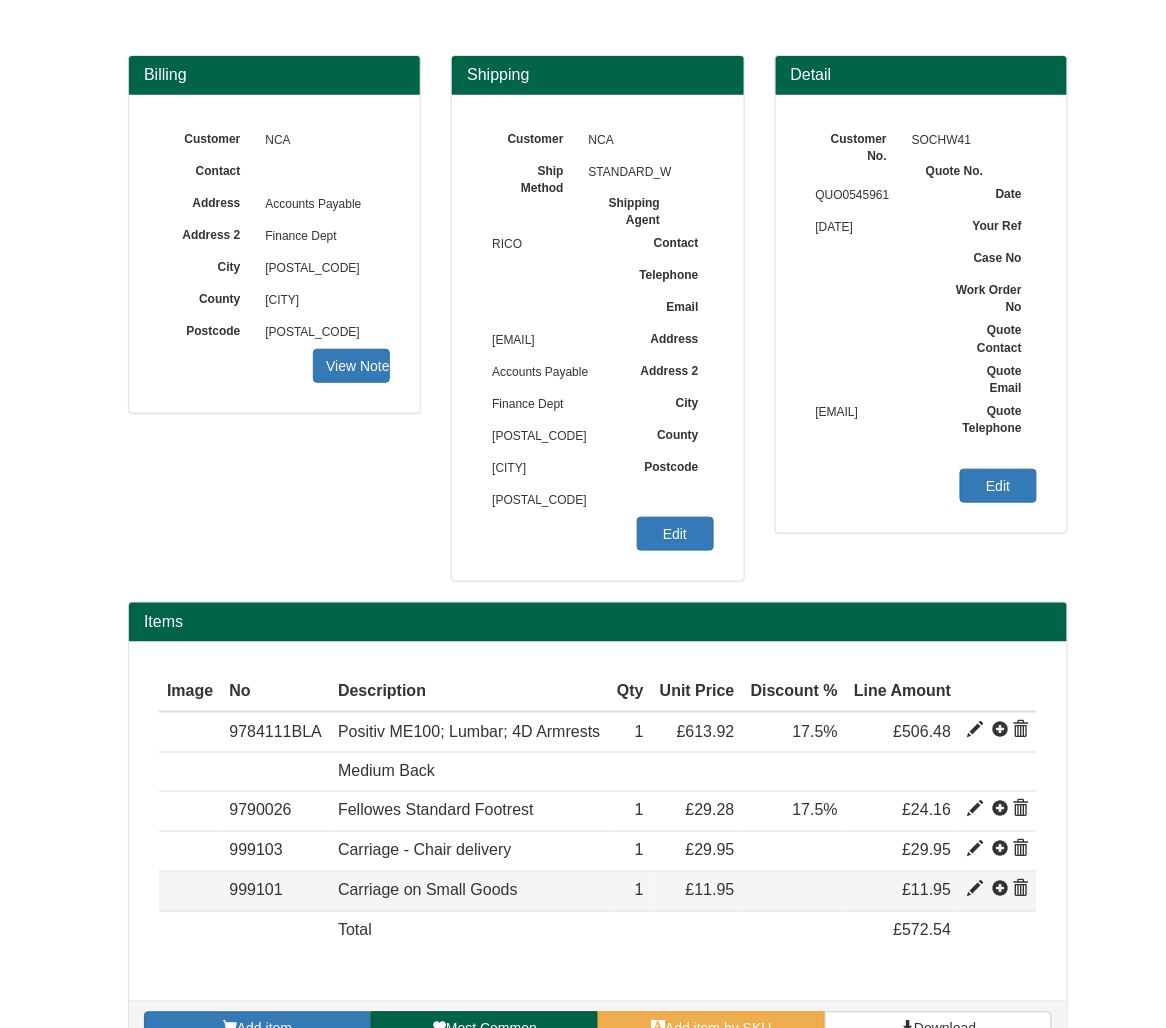 scroll, scrollTop: 185, scrollLeft: 0, axis: vertical 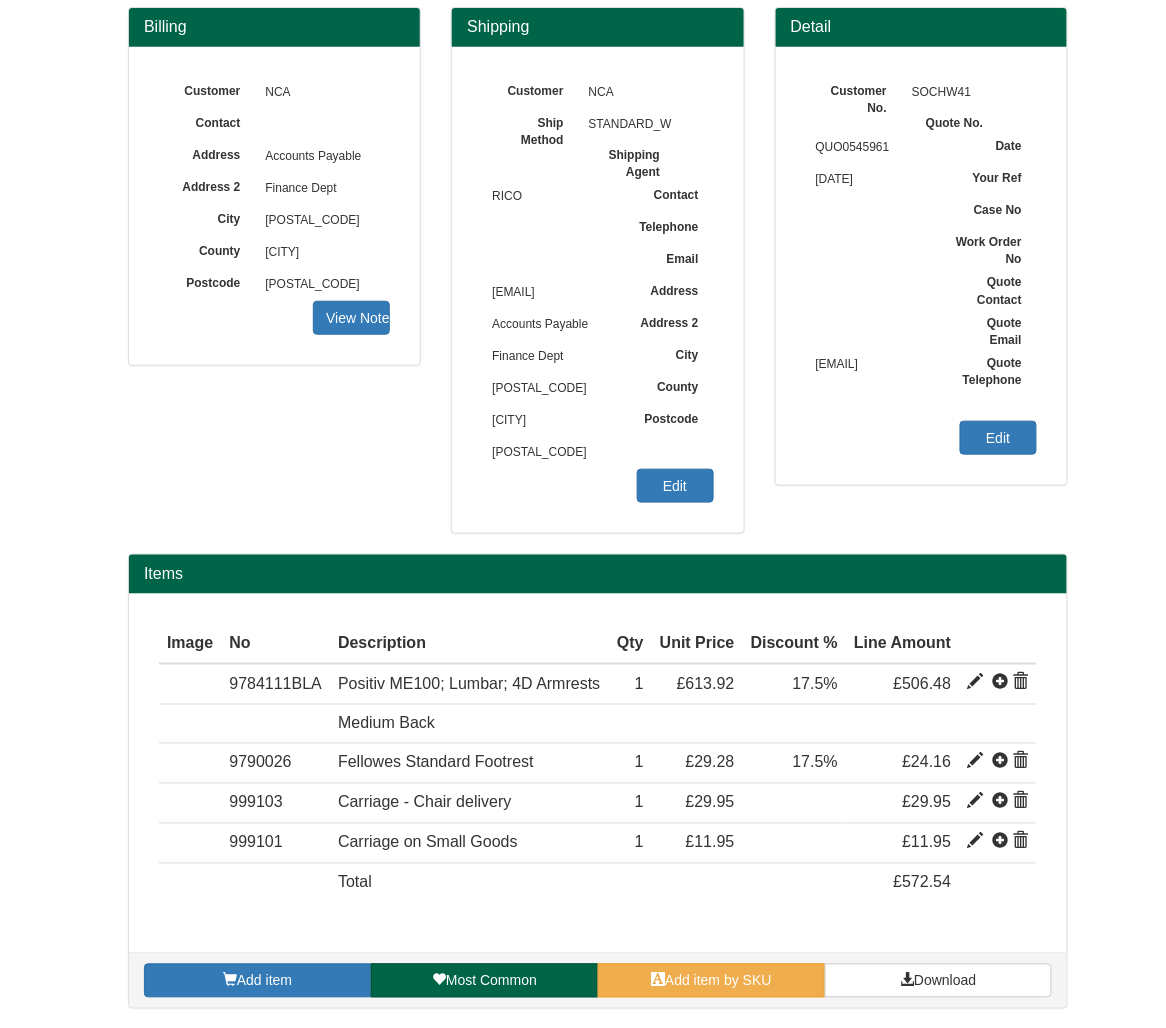 click on "Add item
Most Common
Add item by SKU
Download" at bounding box center [598, 980] 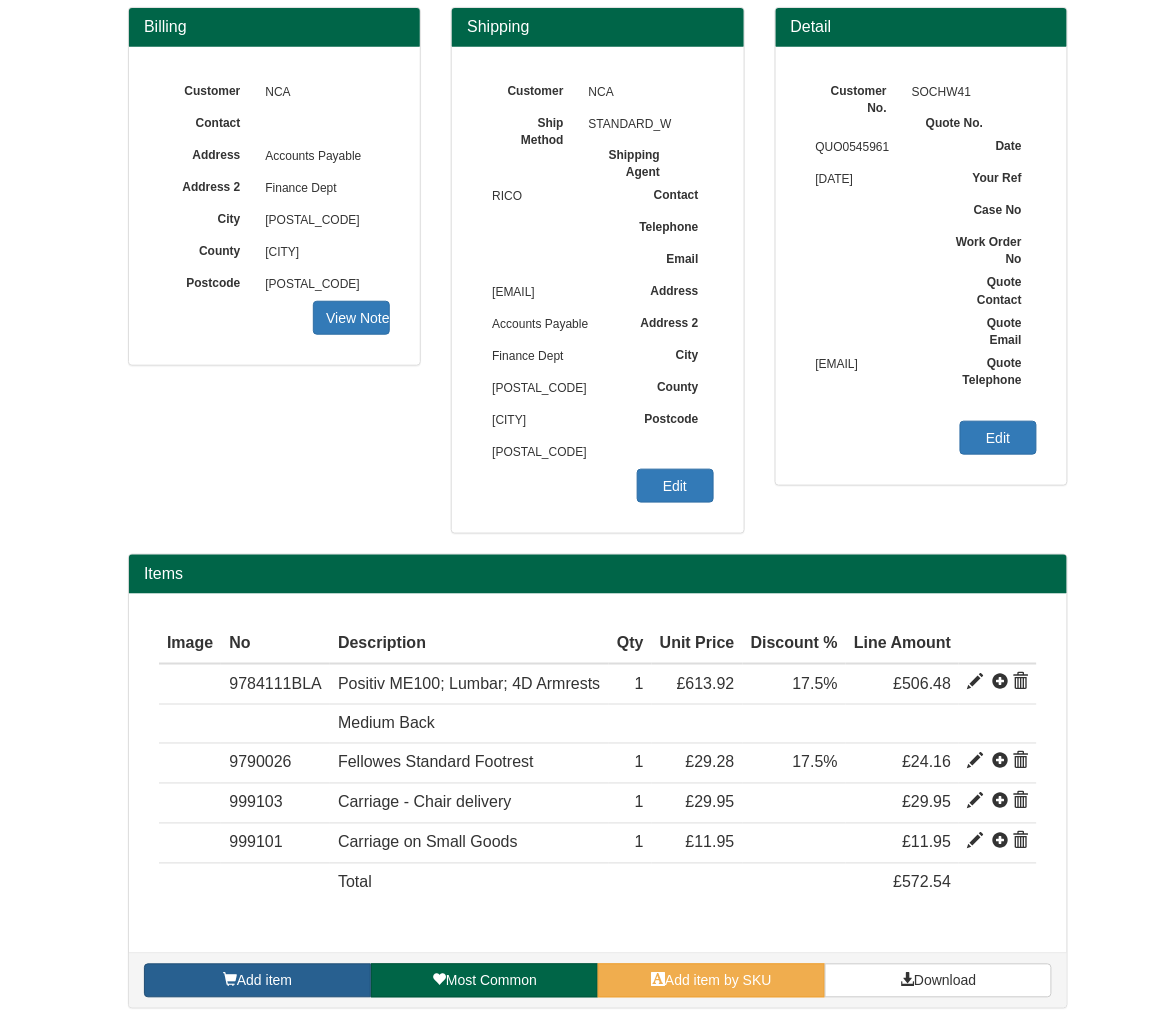 click on "Add item" at bounding box center (257, 981) 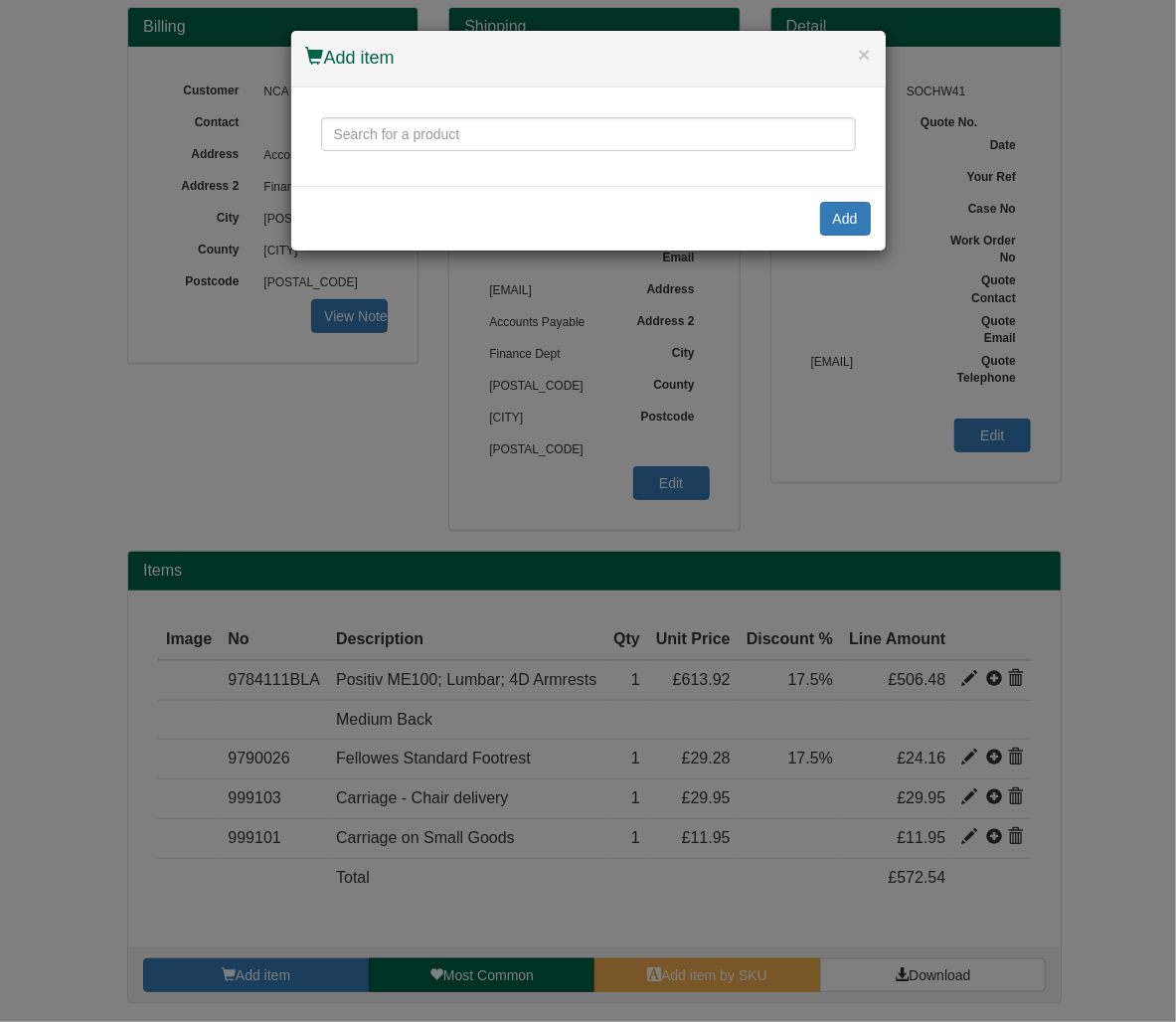 click at bounding box center [588, 136] 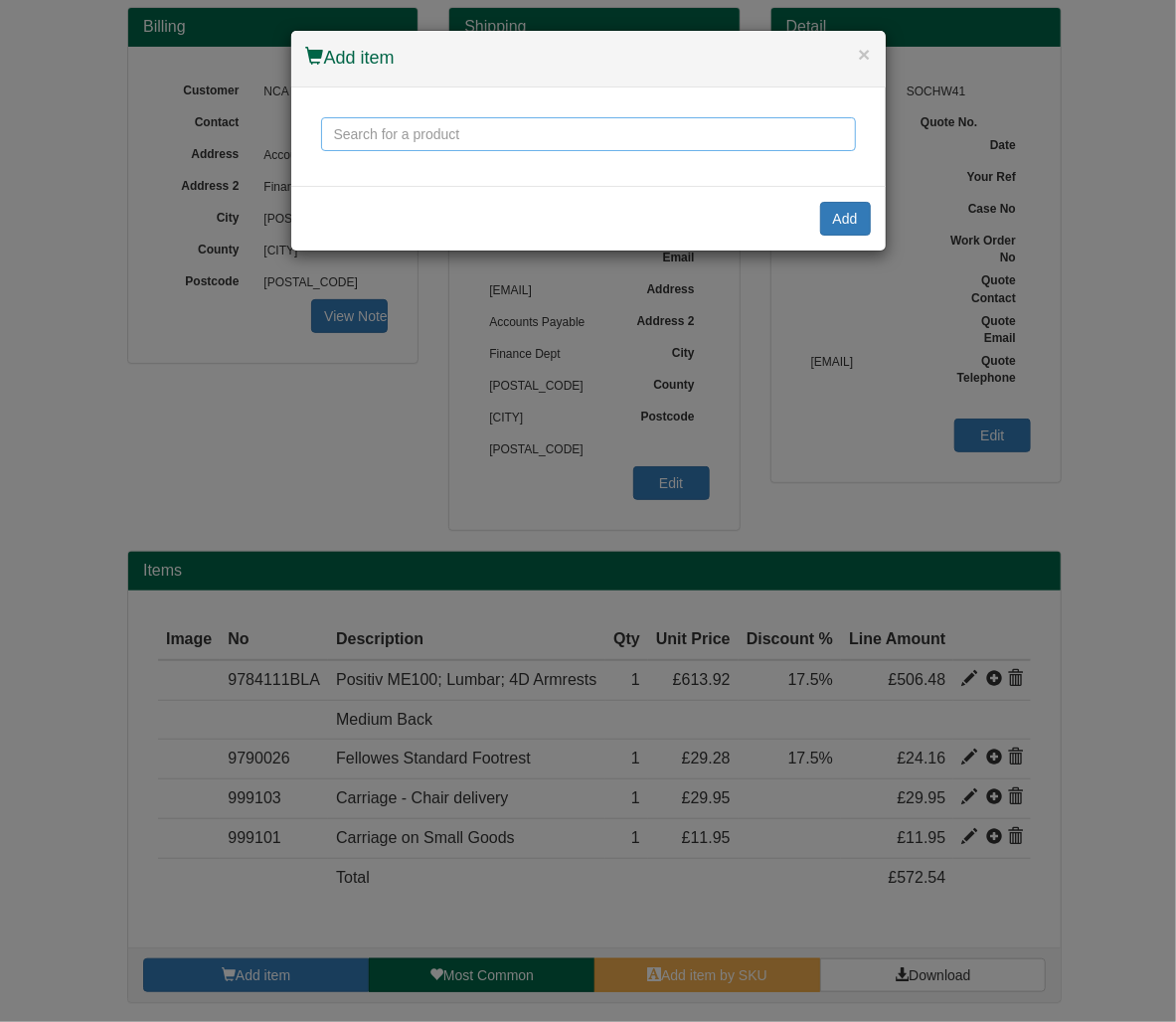 click at bounding box center (588, 134) 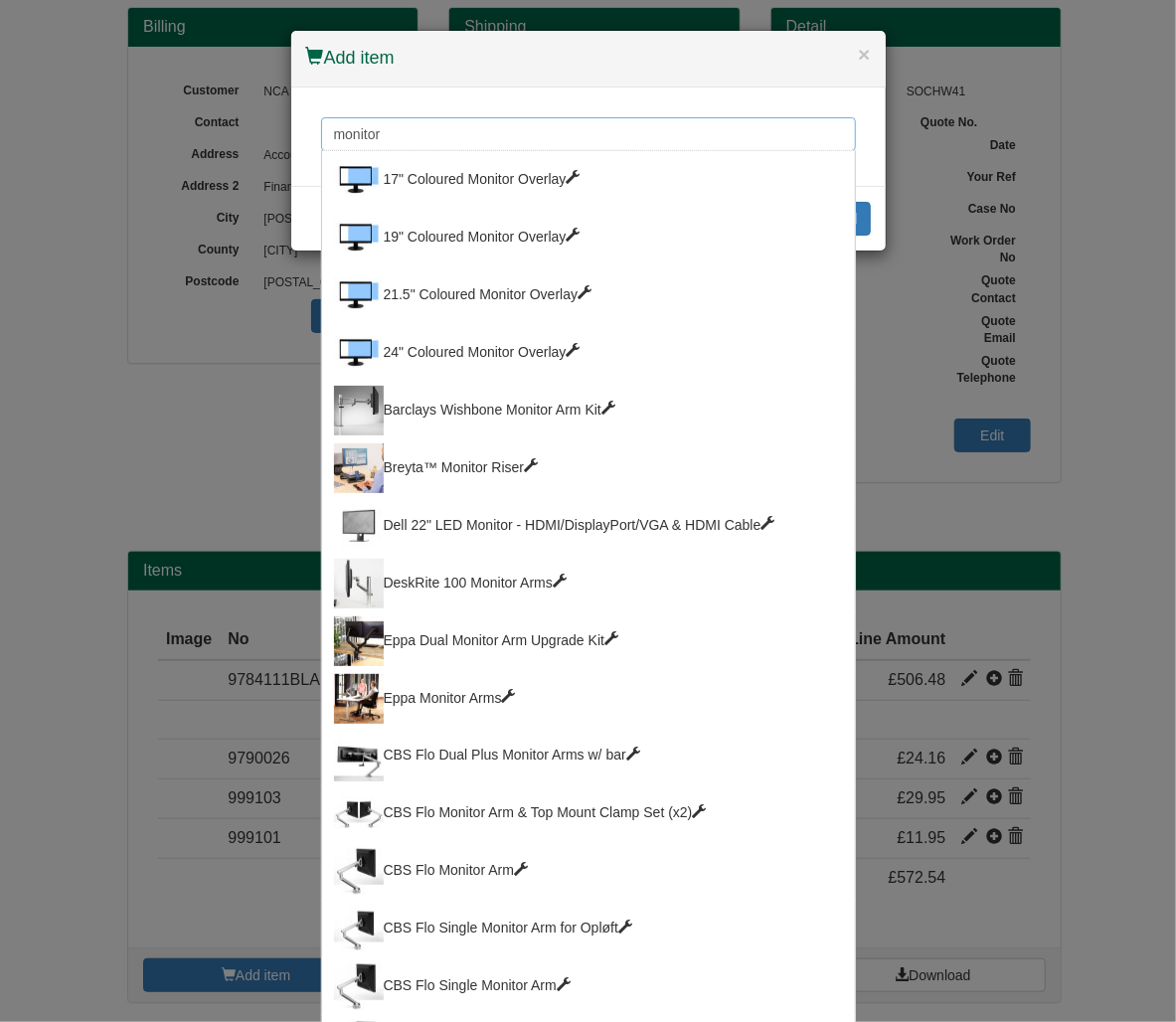 type on "monitor" 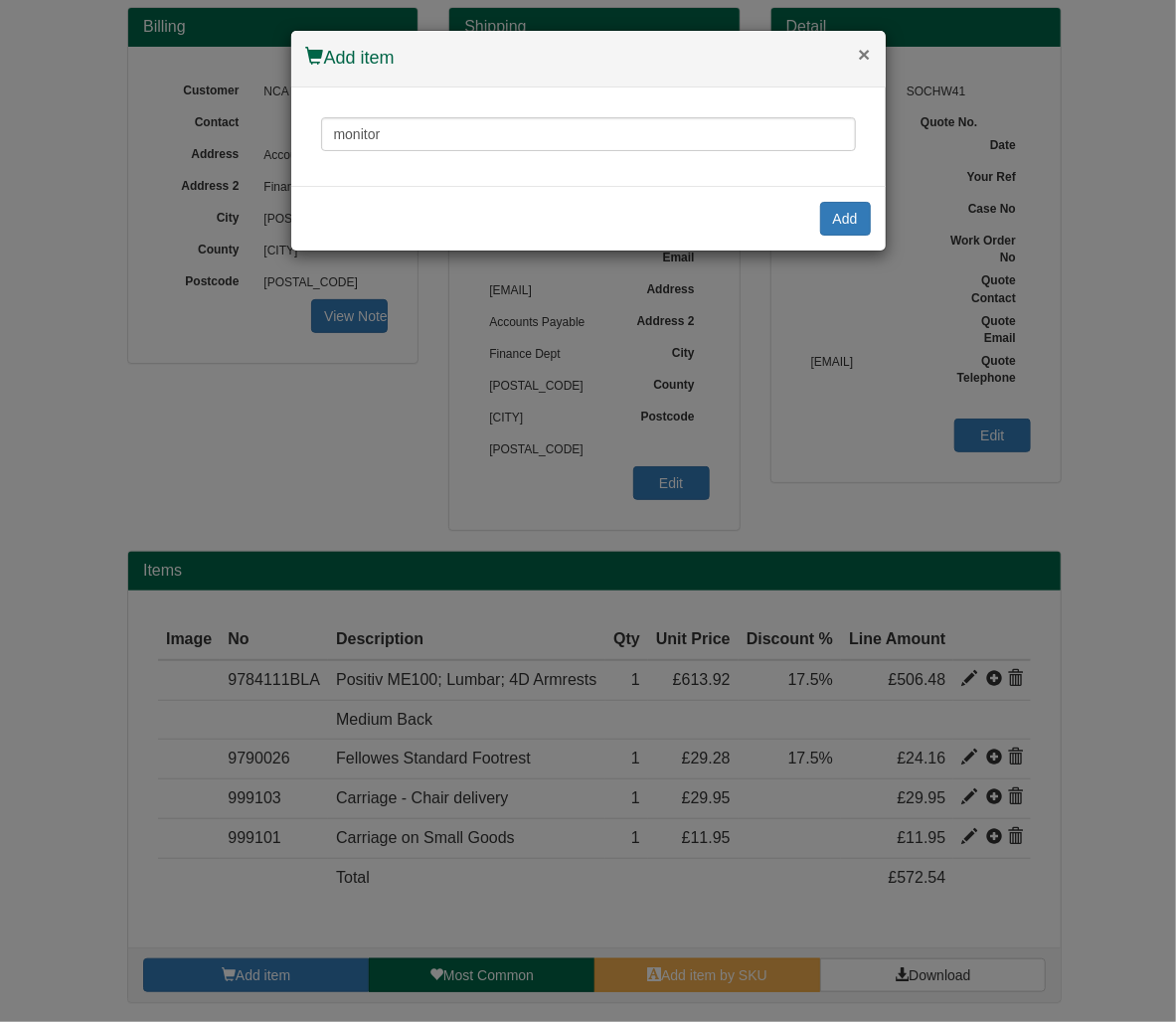 click on "×" at bounding box center (864, 54) 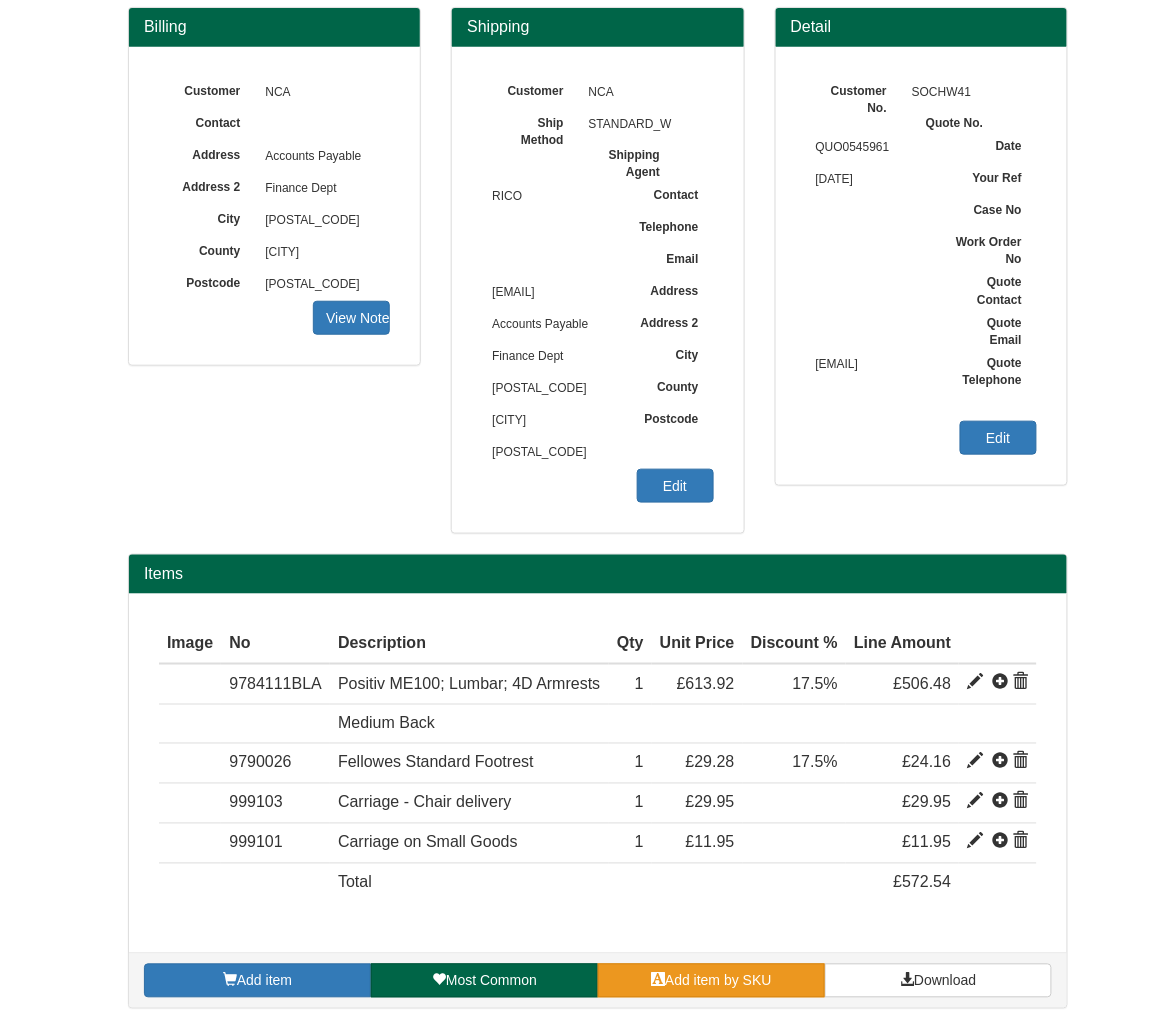 click on "Add item by SKU" at bounding box center [718, 981] 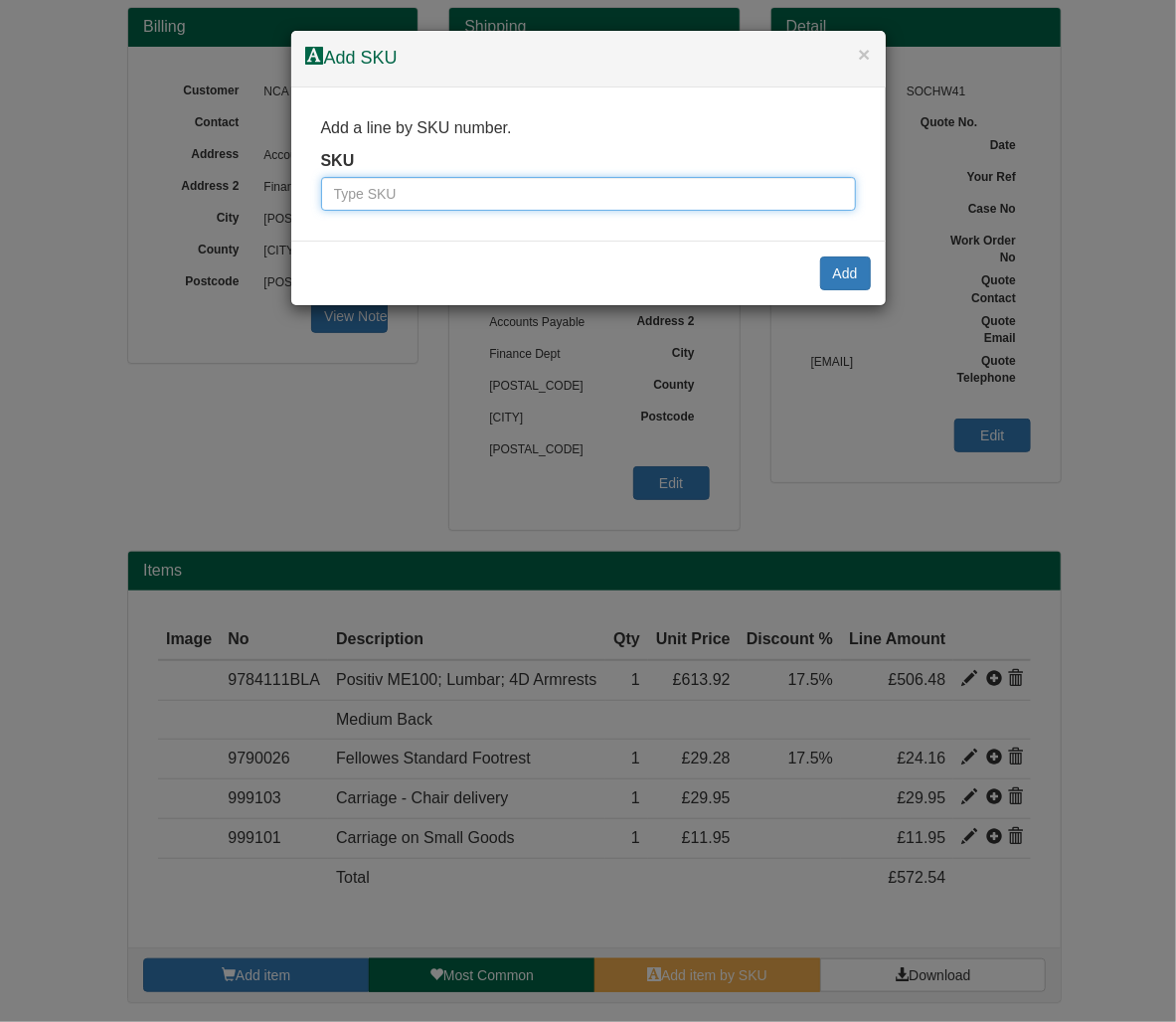 click at bounding box center [588, 194] 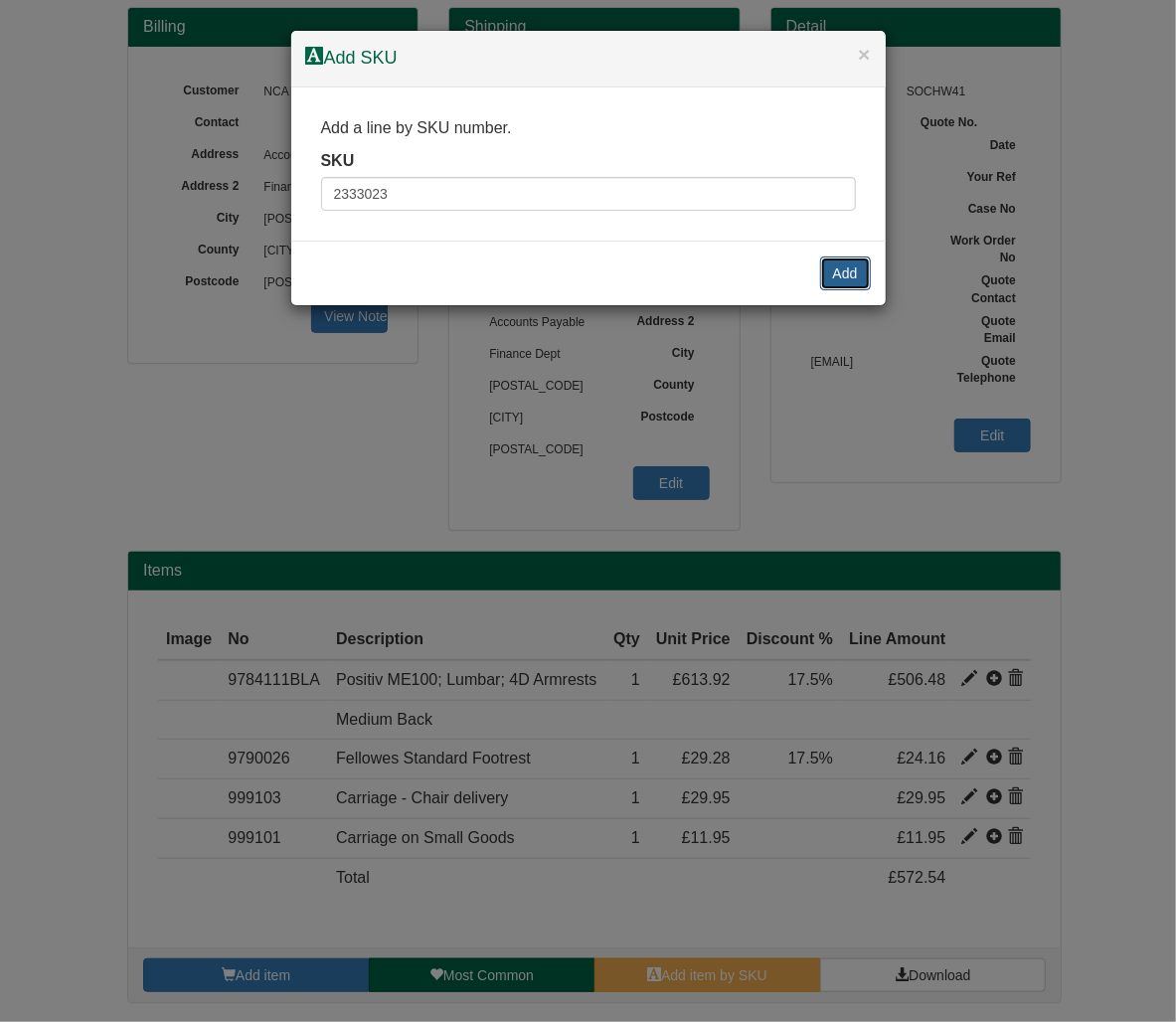 click on "Add" at bounding box center [845, 273] 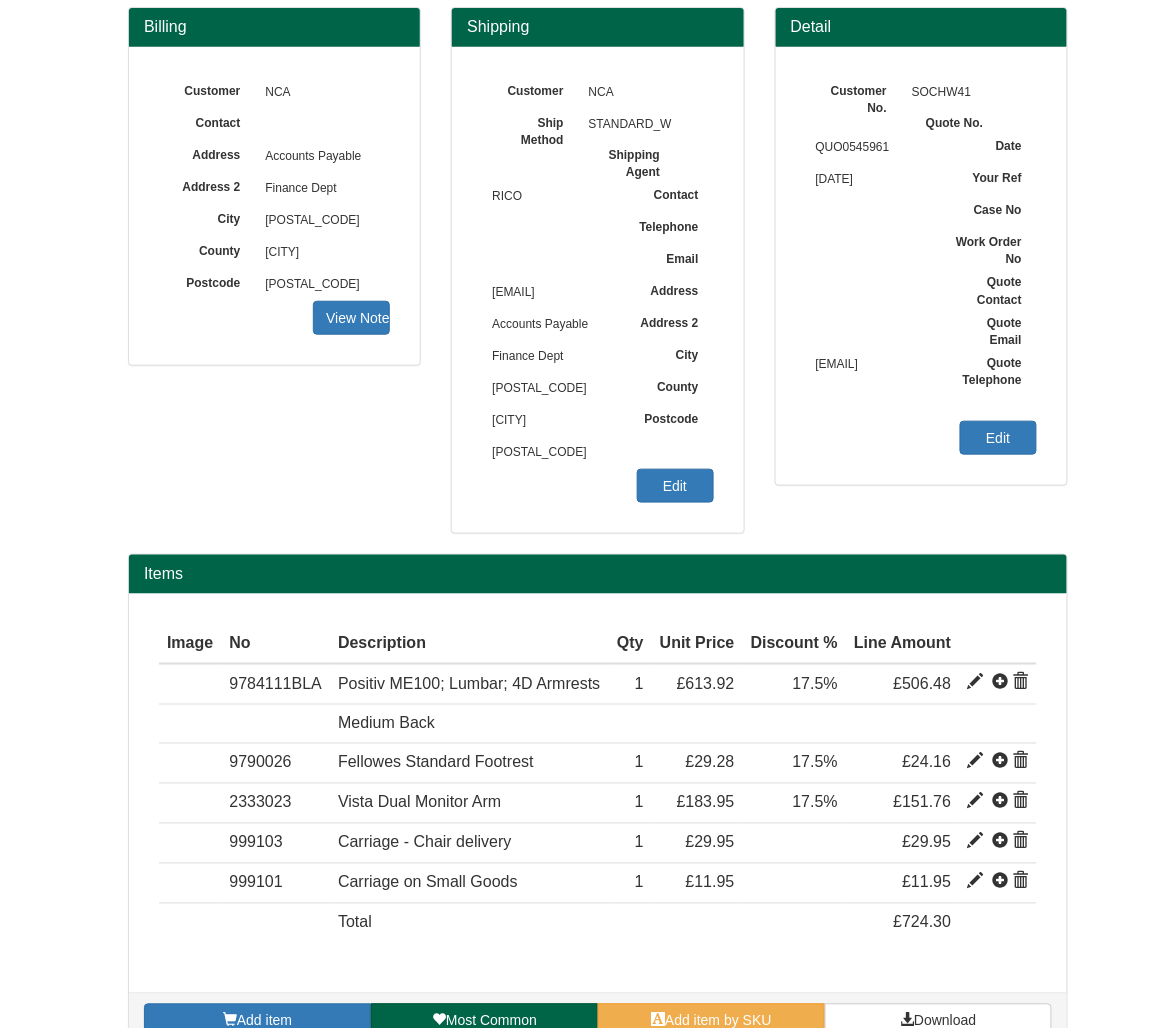 click on "Items" at bounding box center [598, 574] 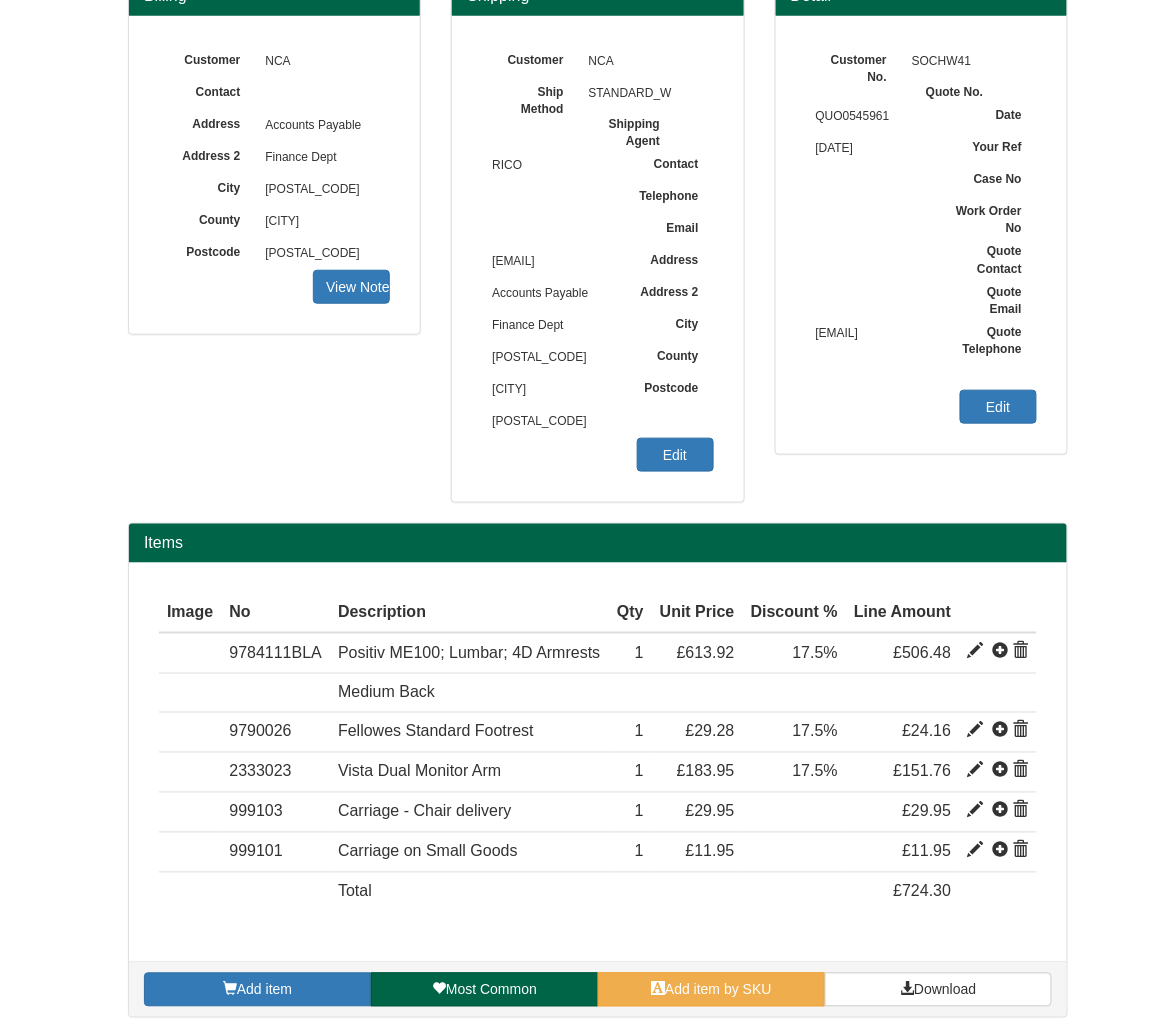 scroll, scrollTop: 225, scrollLeft: 0, axis: vertical 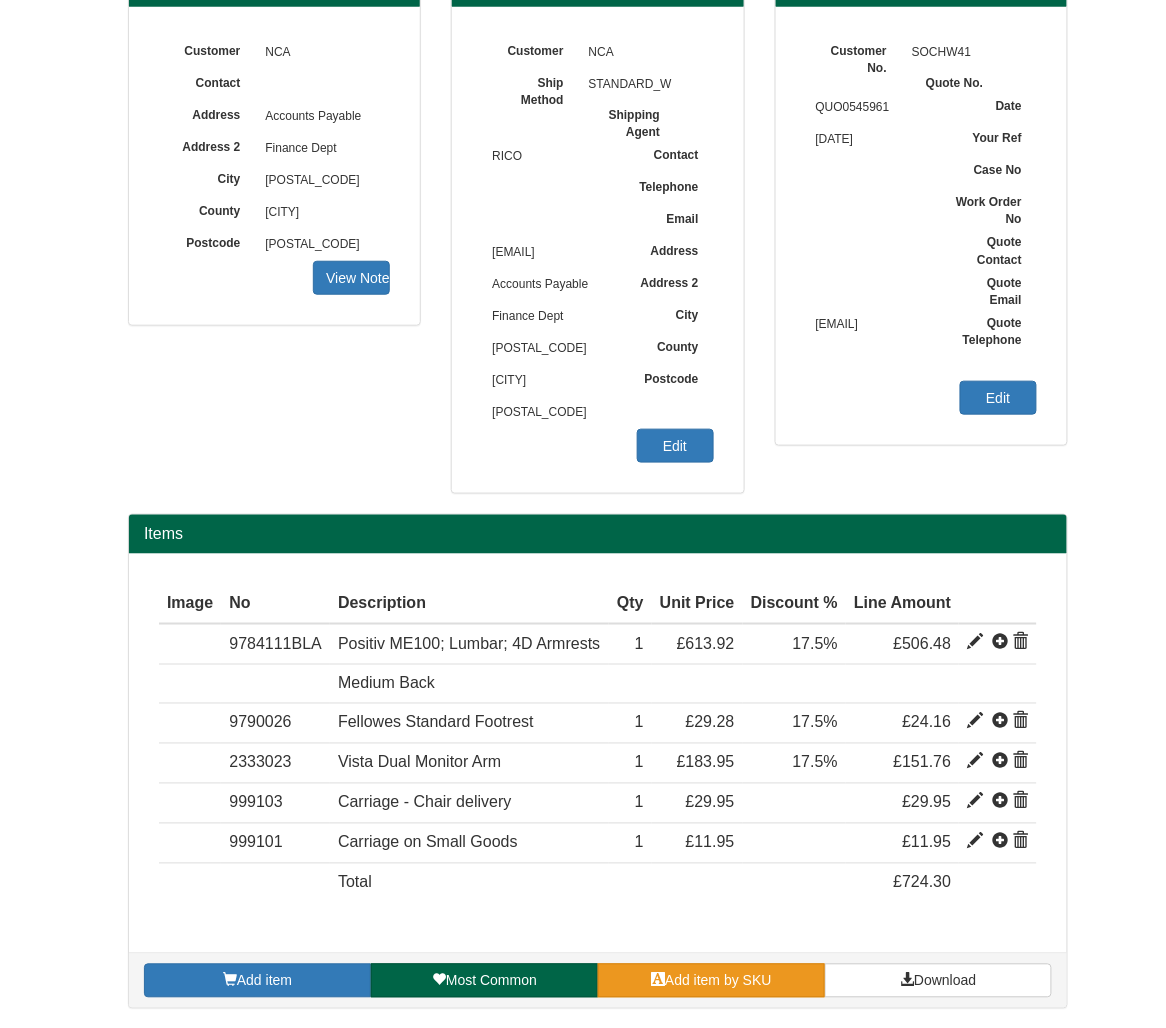 click on "Add item by SKU" at bounding box center (718, 981) 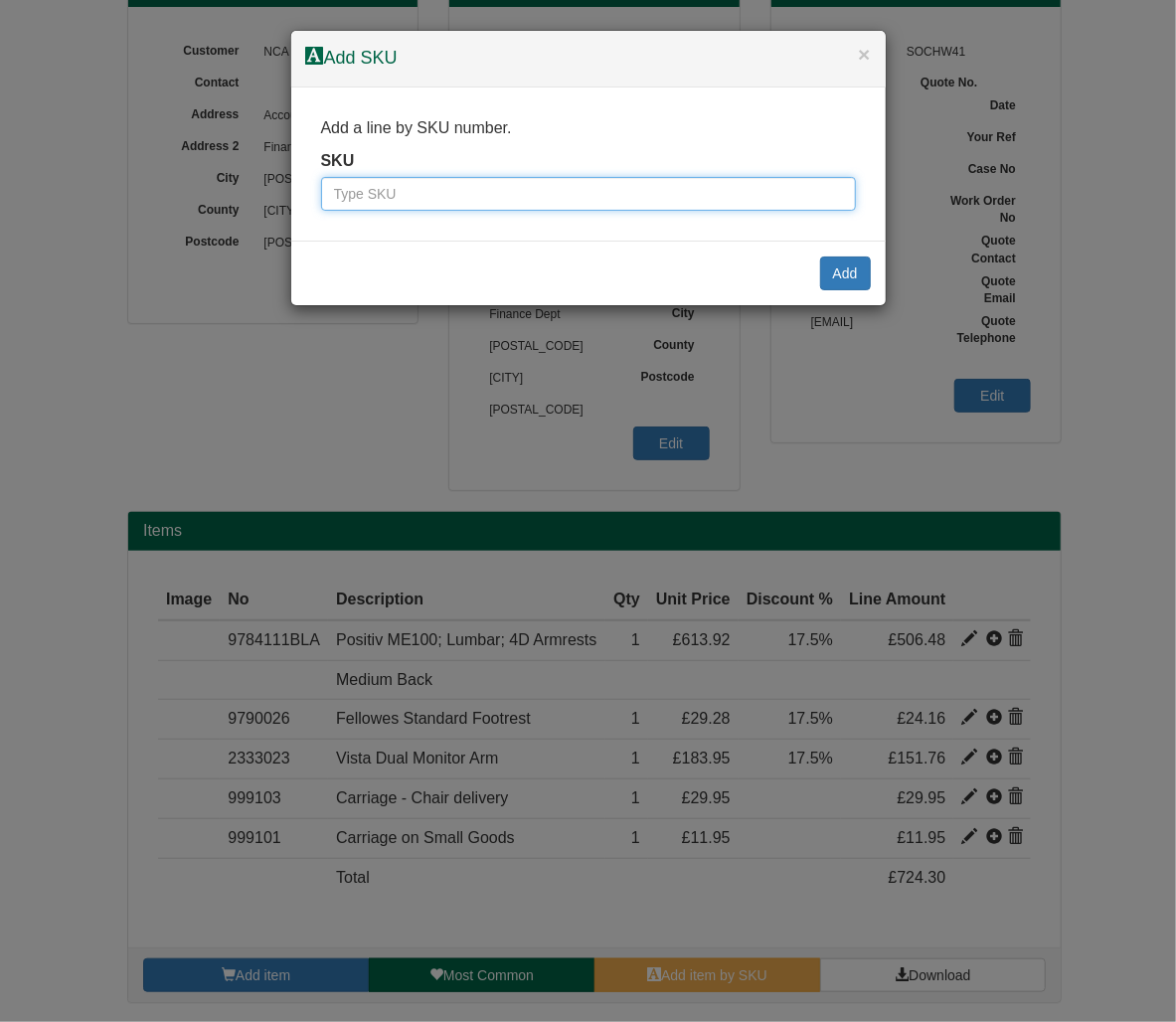 click at bounding box center [588, 194] 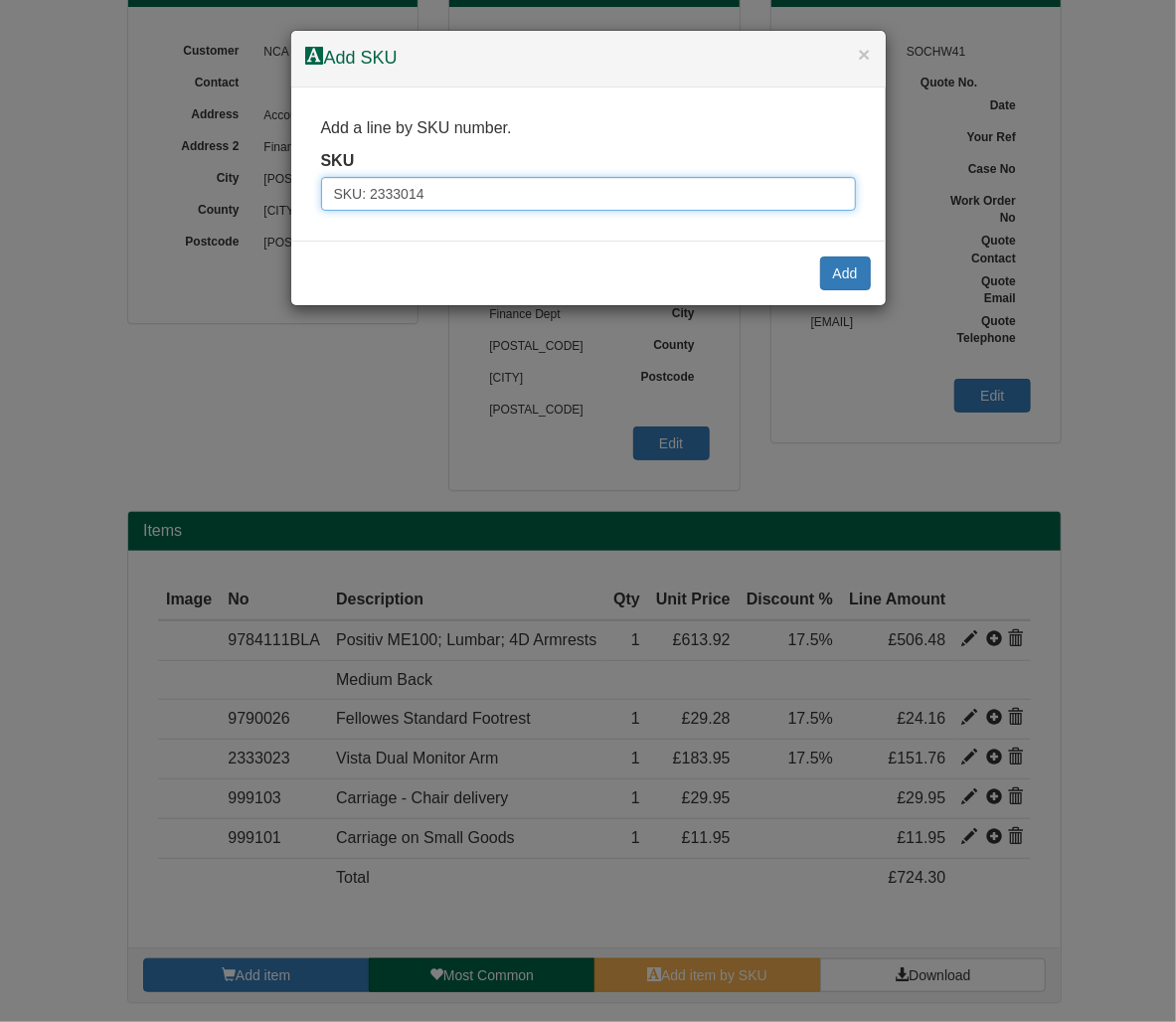 click on "SKU: 2333014" at bounding box center (588, 194) 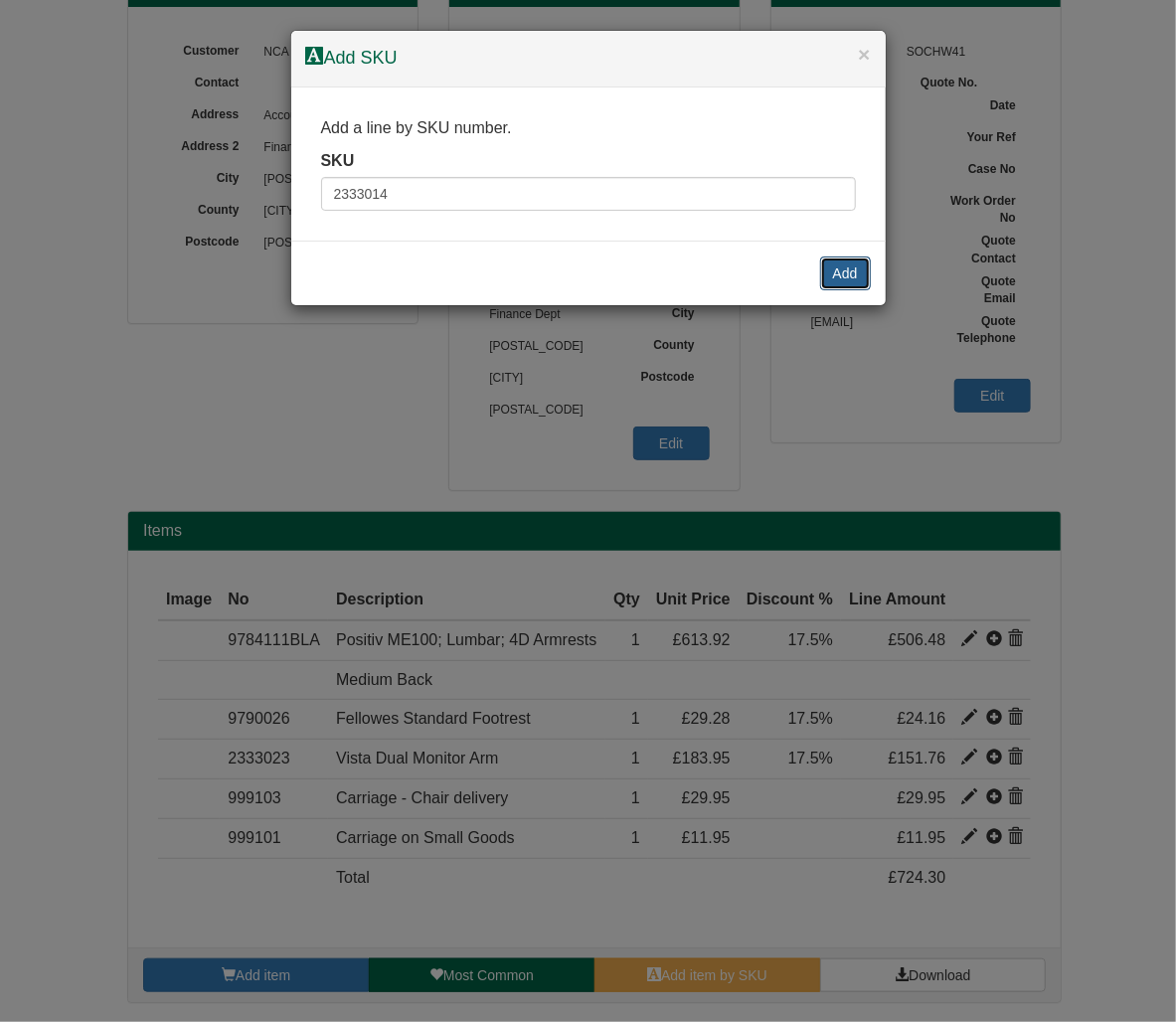 click on "Add" at bounding box center (845, 273) 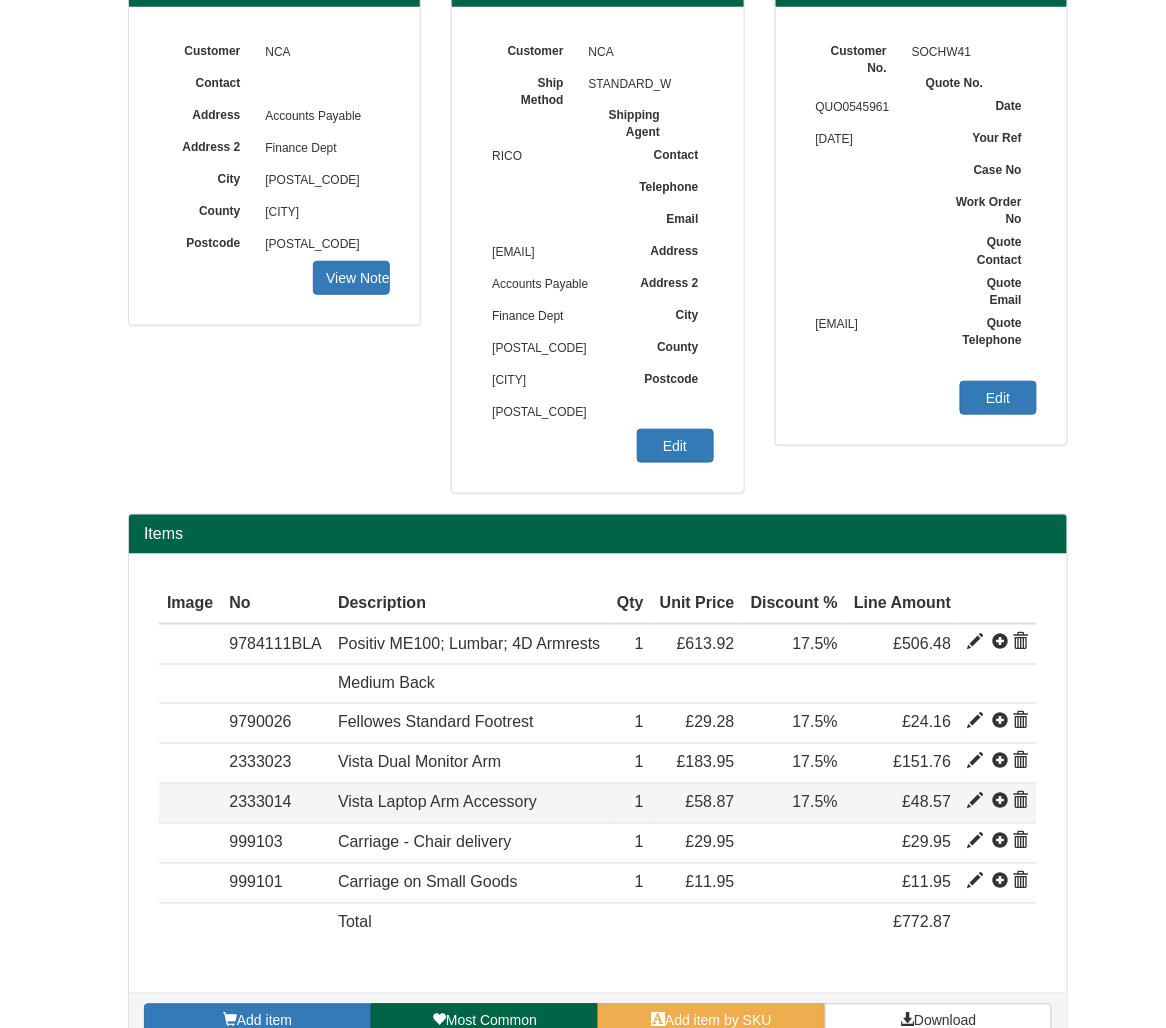 click at bounding box center [1001, 643] 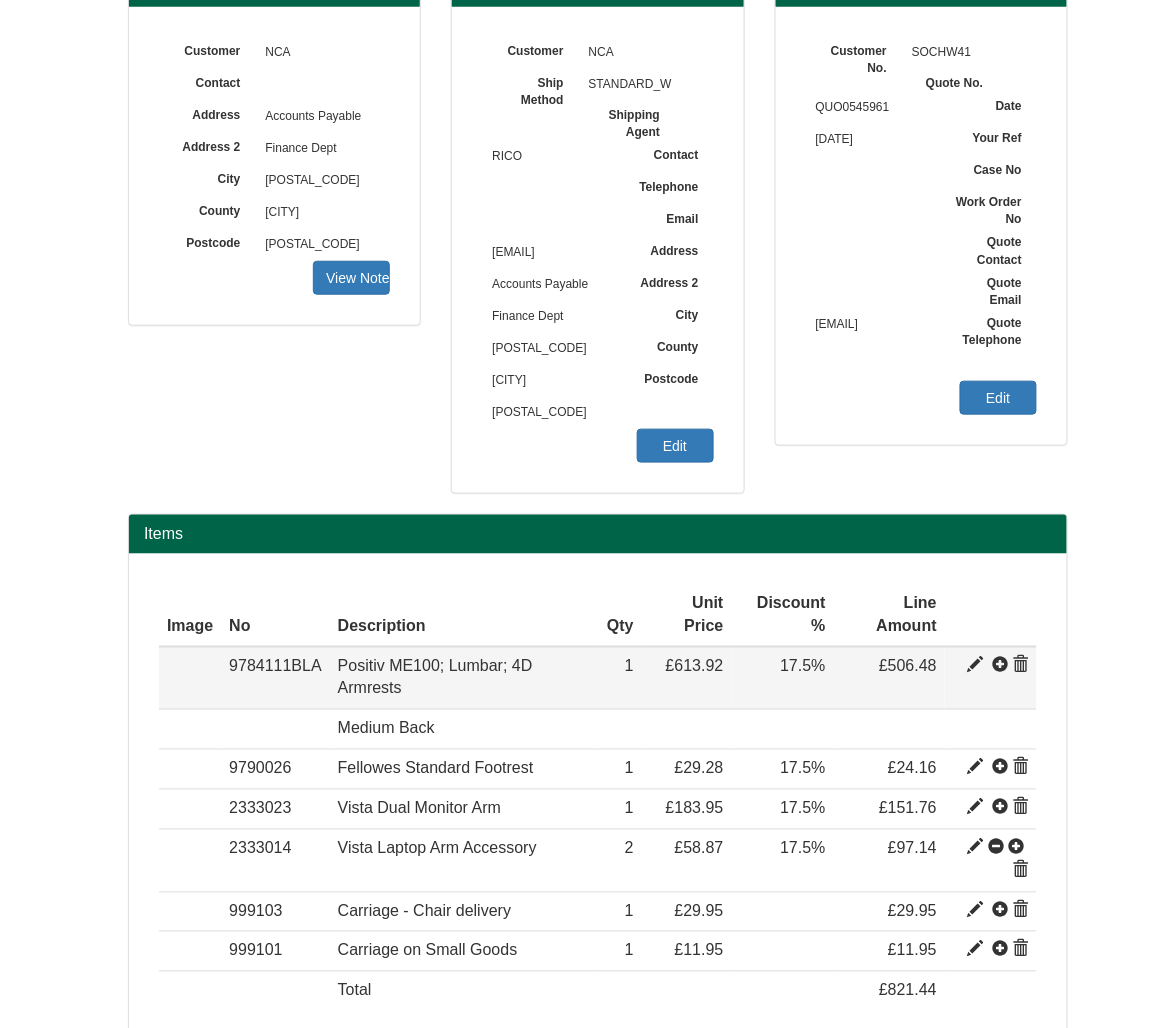 scroll, scrollTop: 334, scrollLeft: 0, axis: vertical 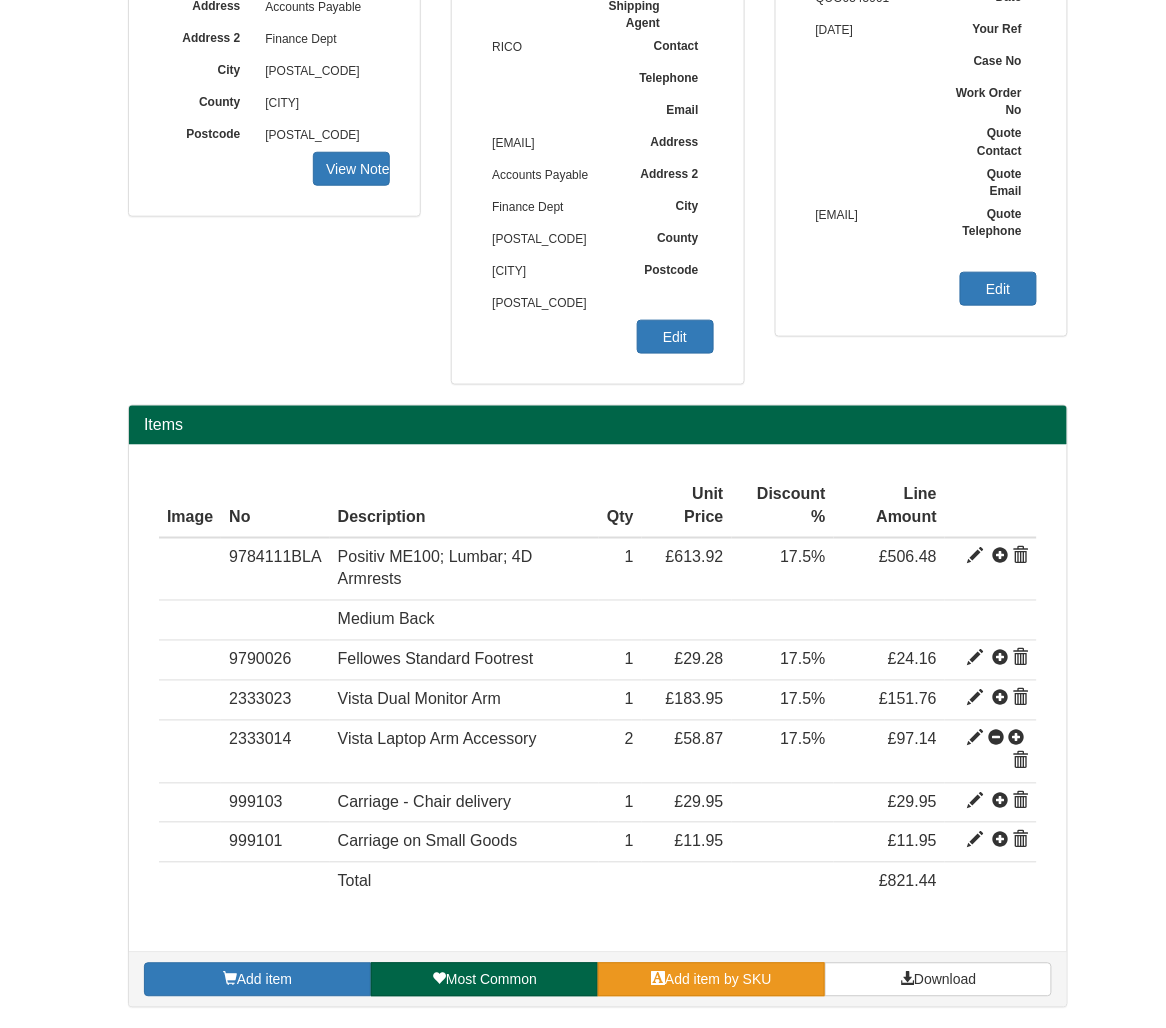 click on "Add item by SKU" at bounding box center [711, 980] 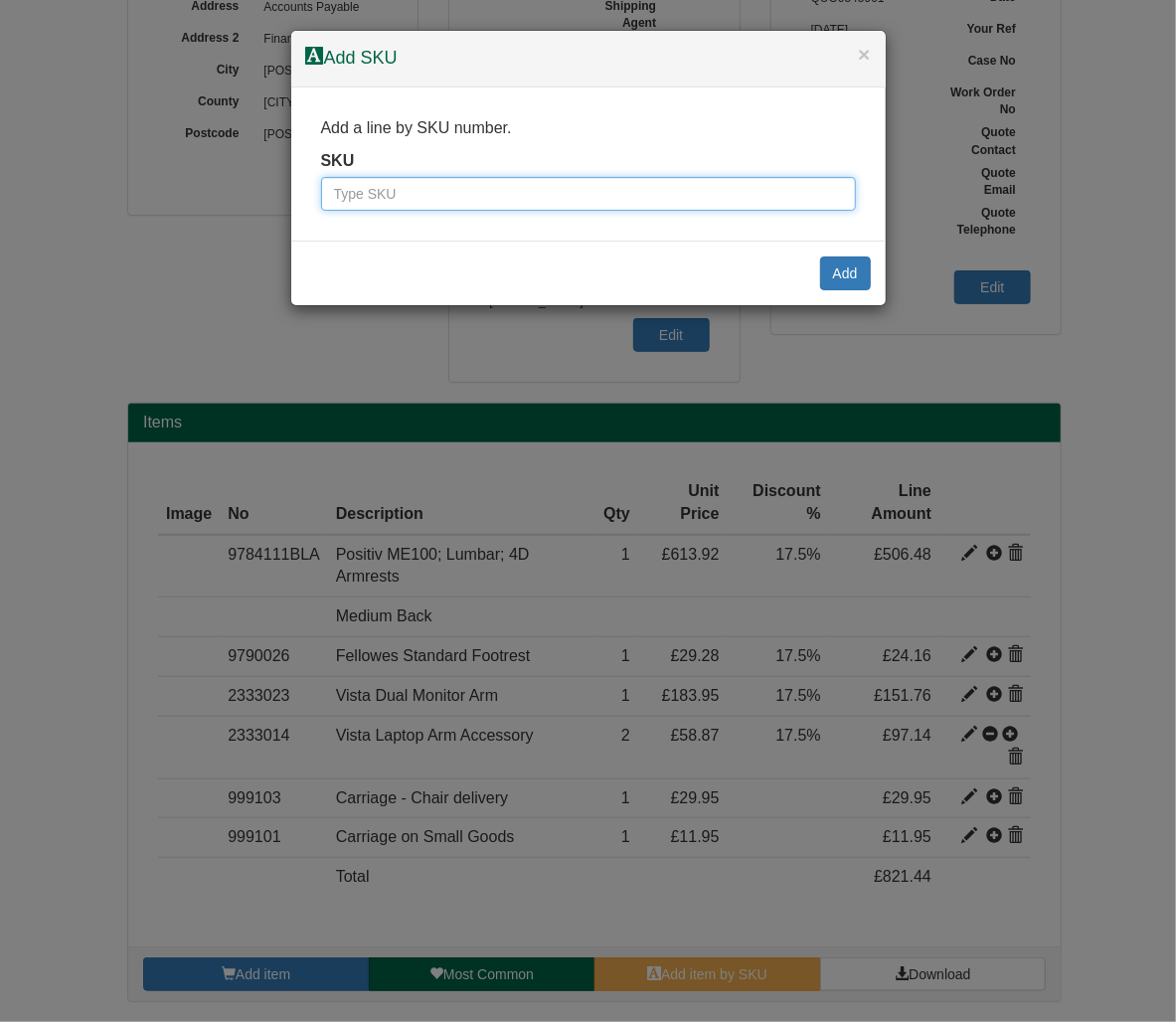 click at bounding box center [588, 194] 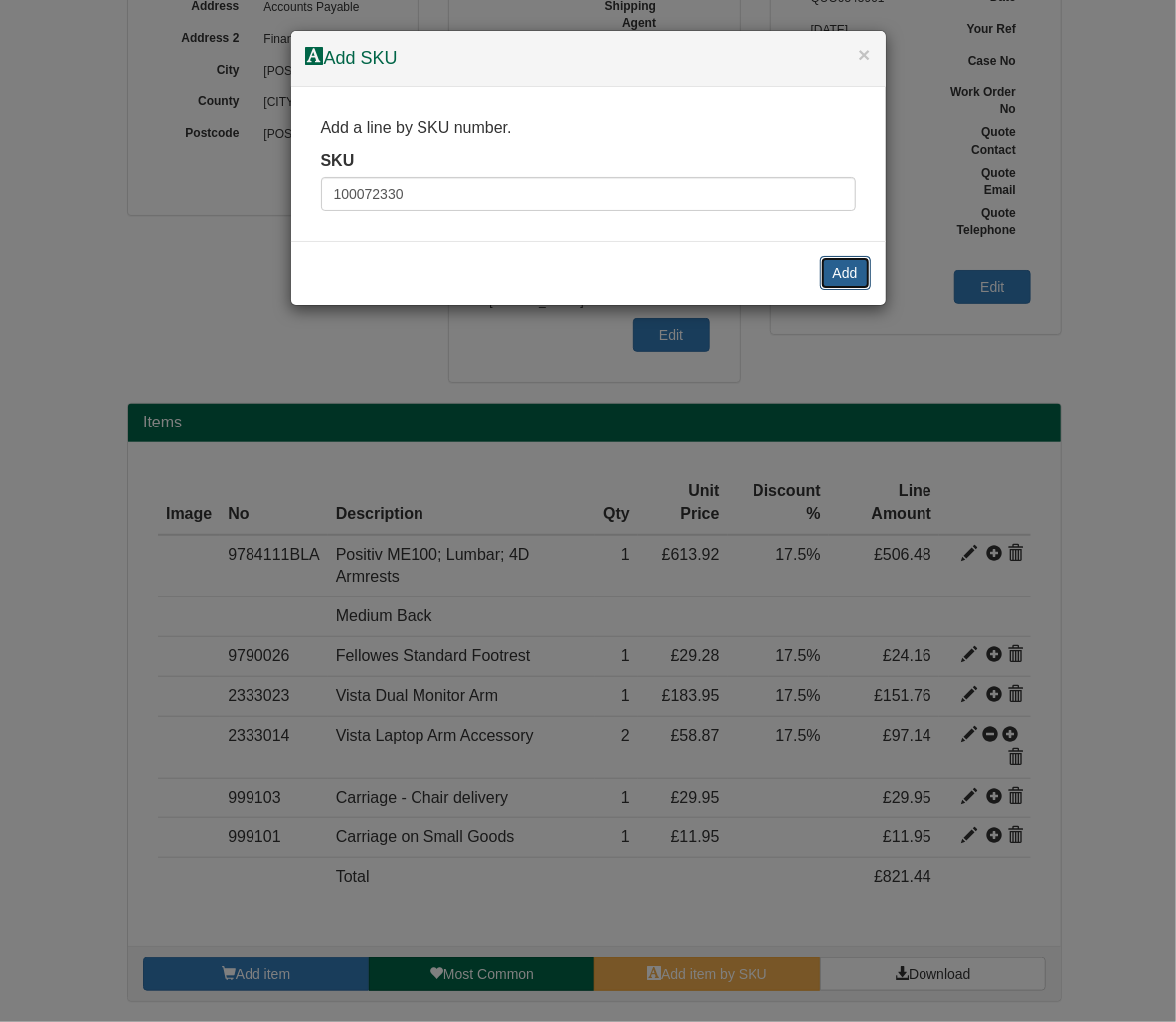 click on "Add" at bounding box center (845, 273) 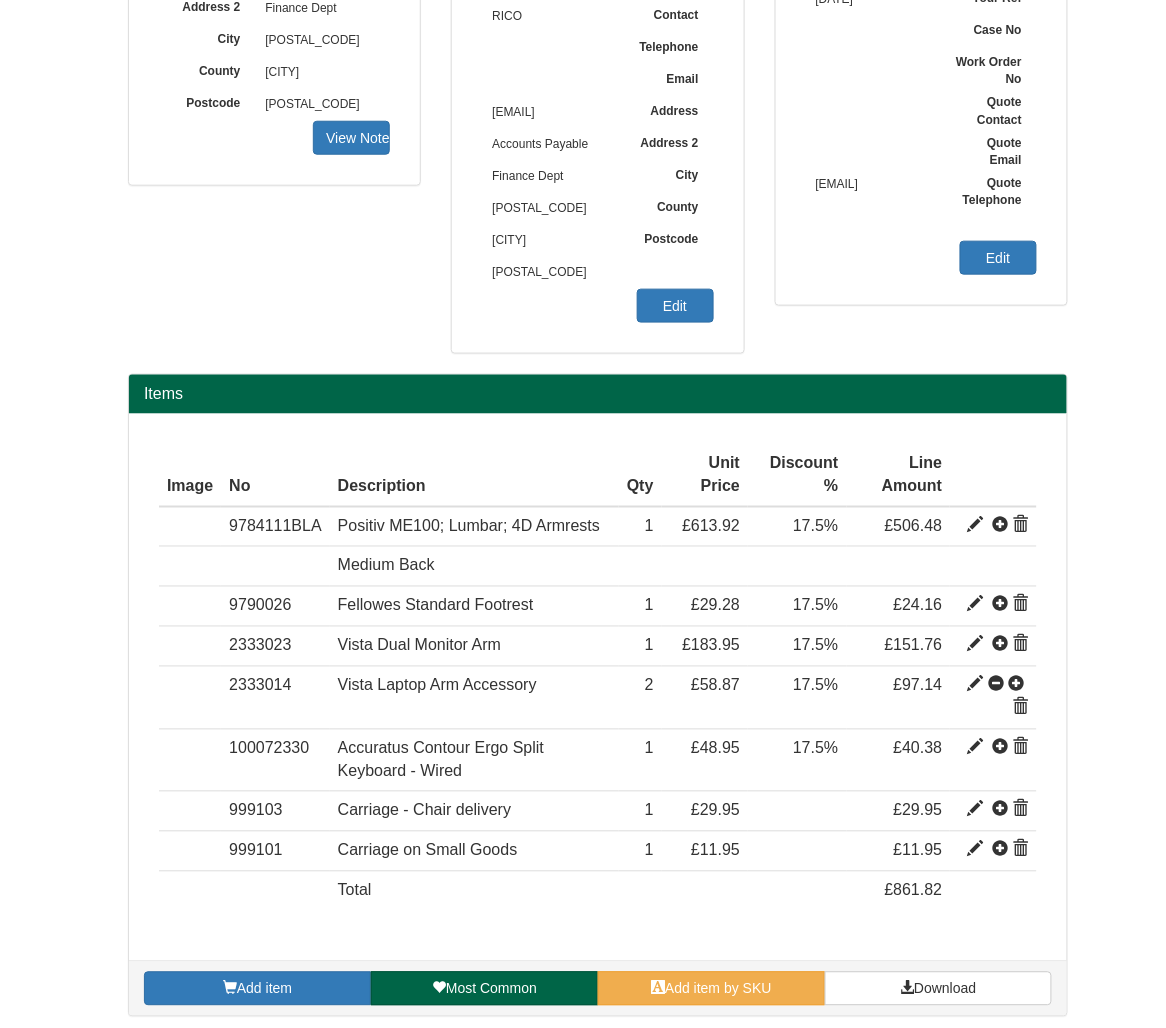 scroll, scrollTop: 374, scrollLeft: 0, axis: vertical 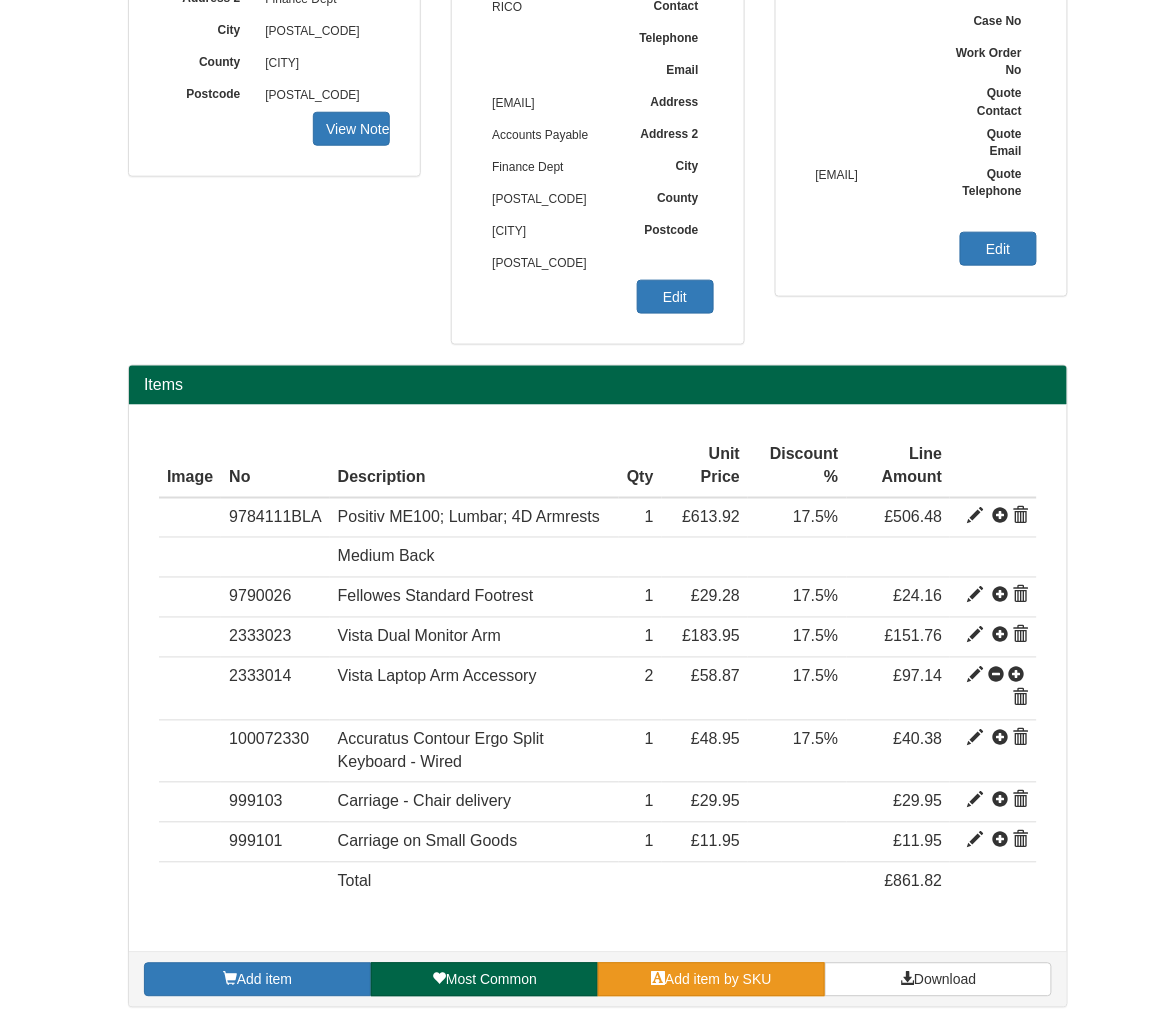 click on "Add item by SKU" at bounding box center (711, 980) 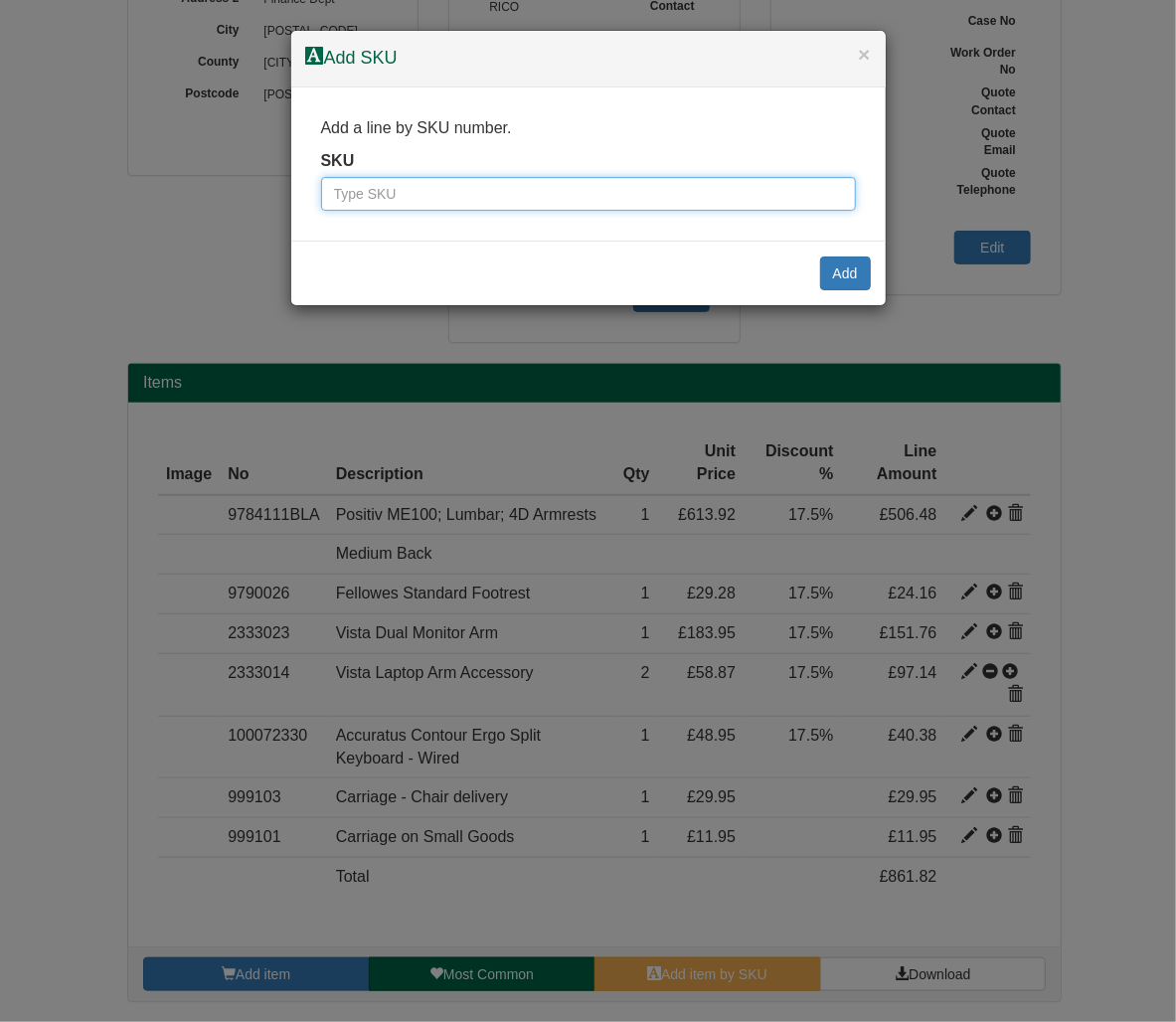 click at bounding box center (588, 194) 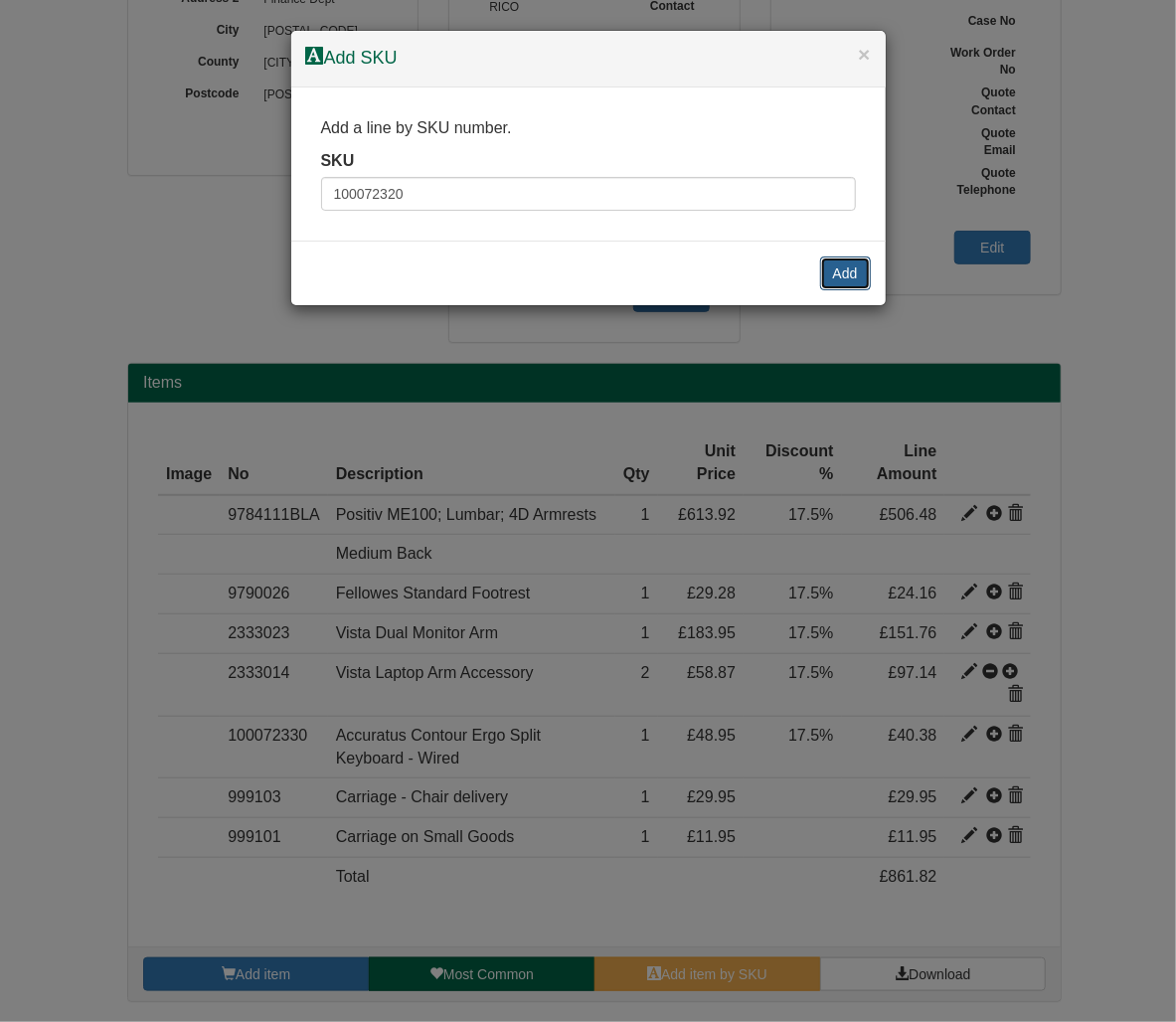 click on "Add" at bounding box center [845, 273] 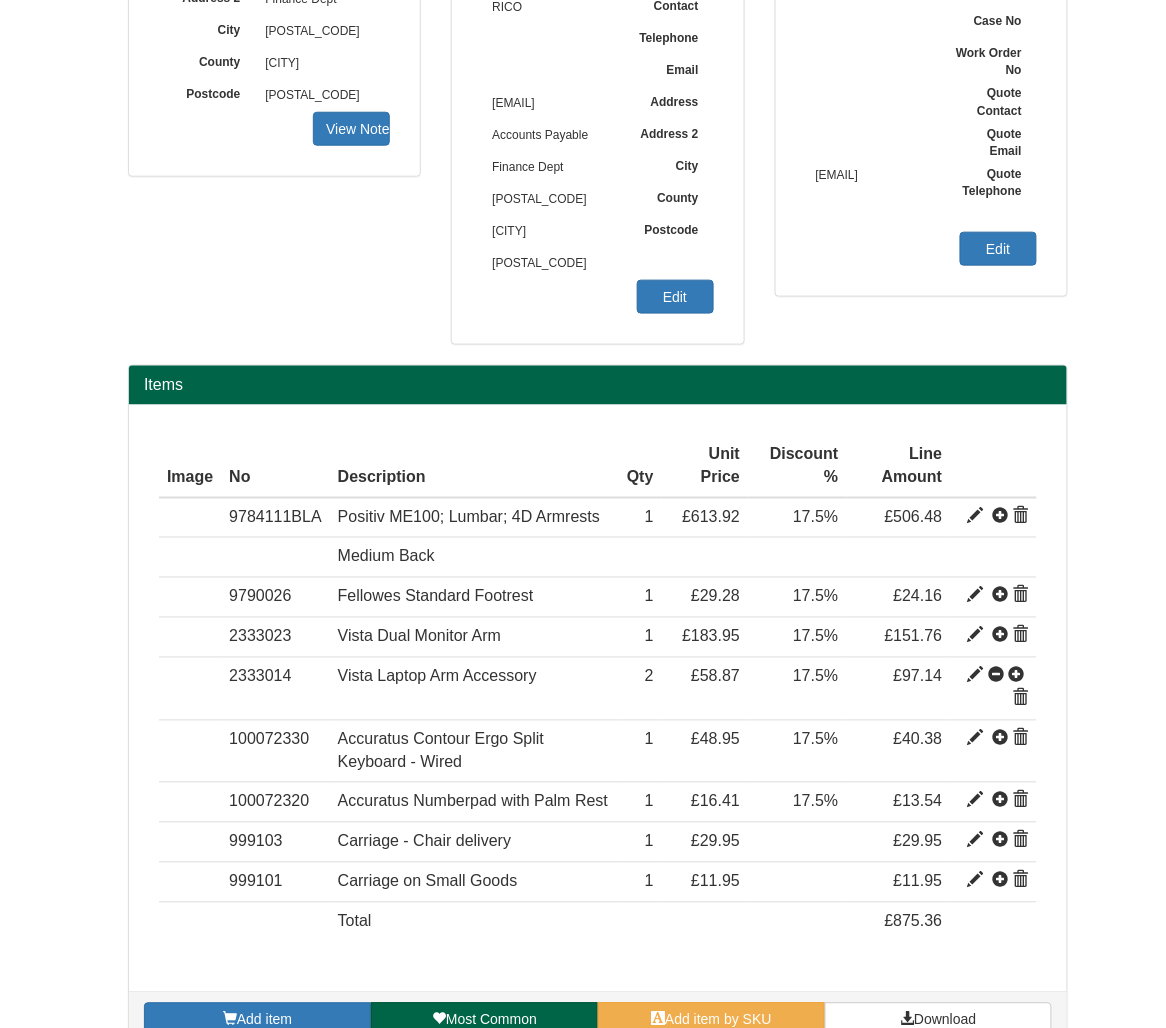 scroll, scrollTop: 414, scrollLeft: 0, axis: vertical 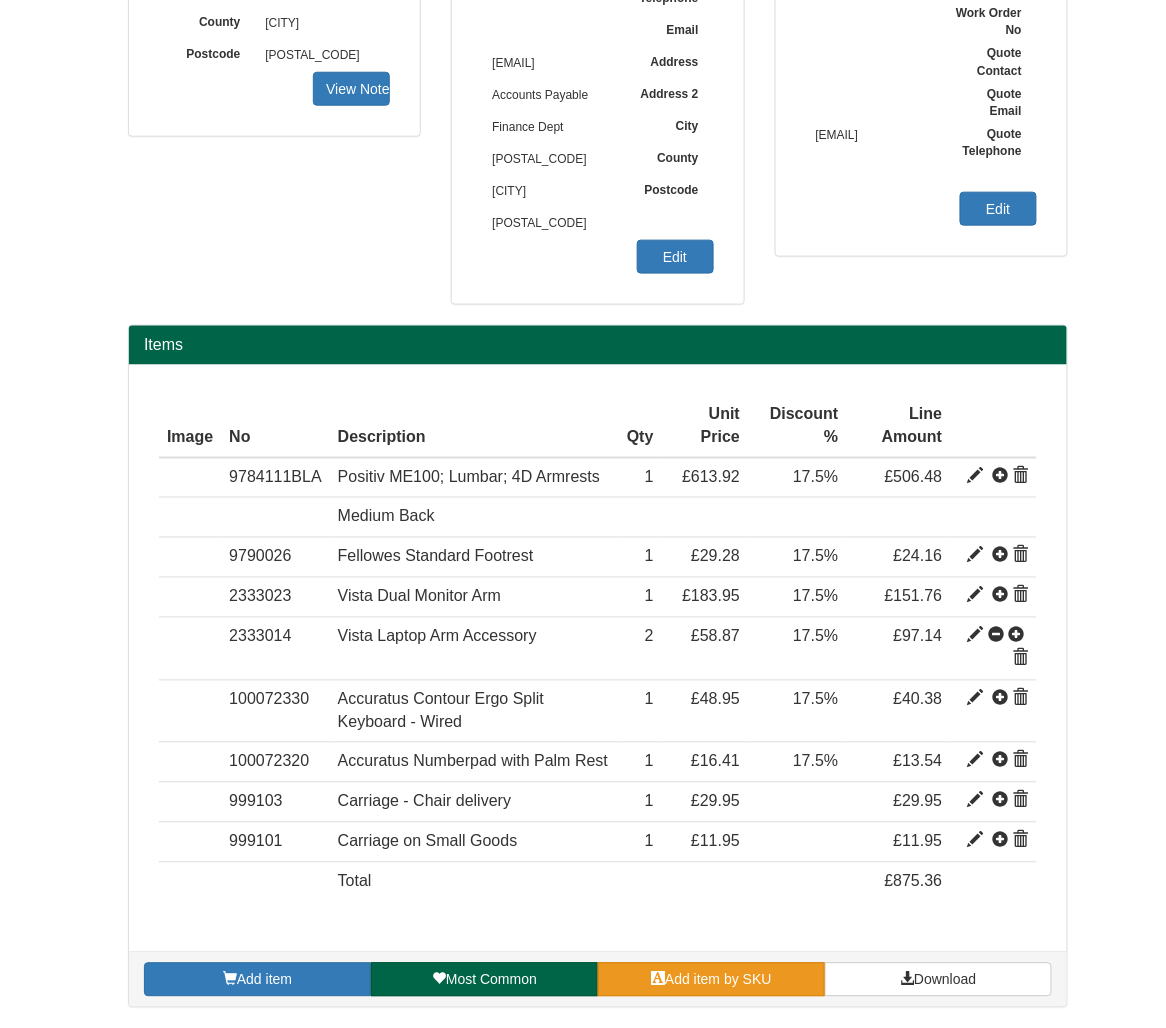 click on "Add item by SKU" at bounding box center [711, 980] 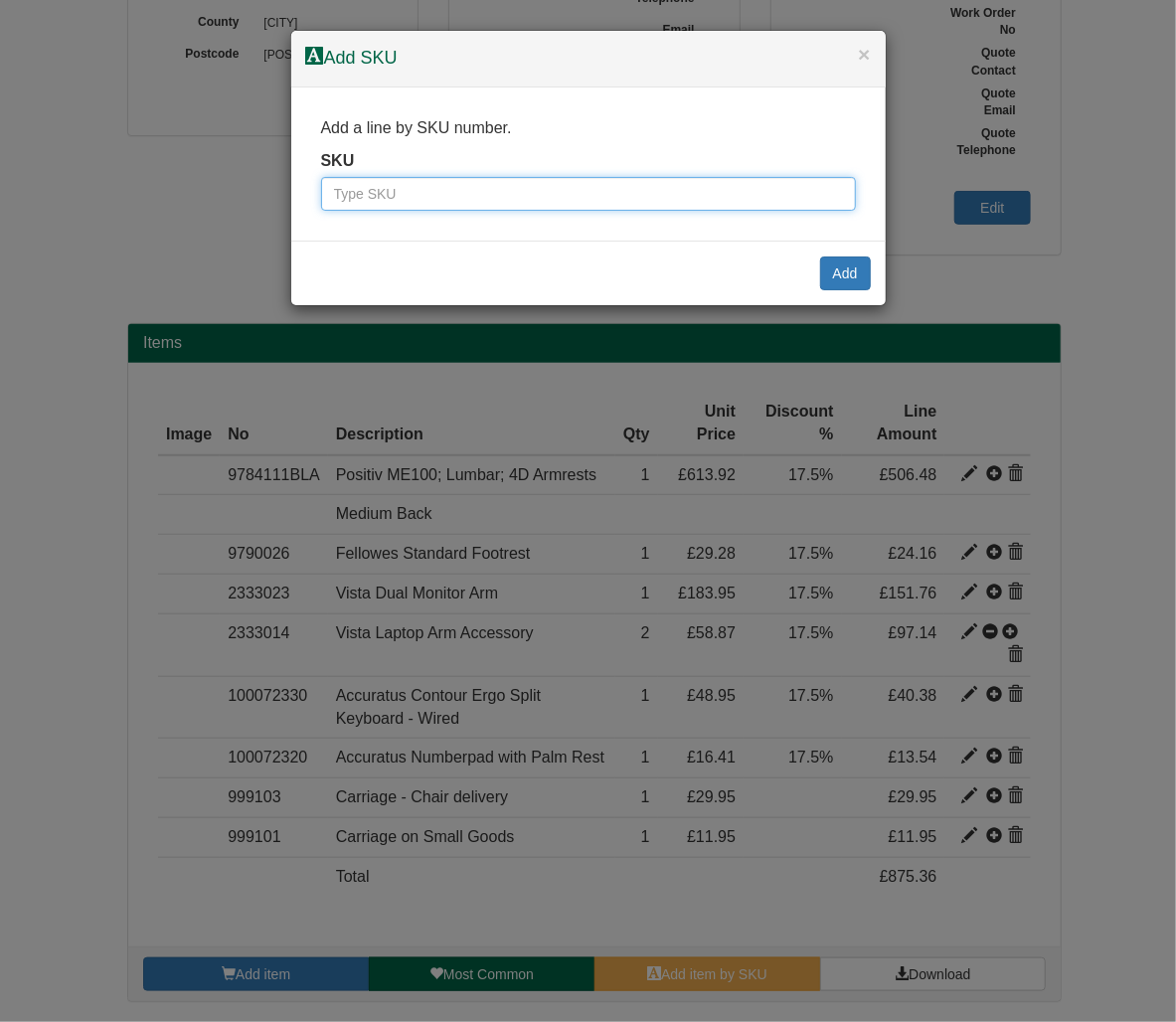 click at bounding box center [588, 194] 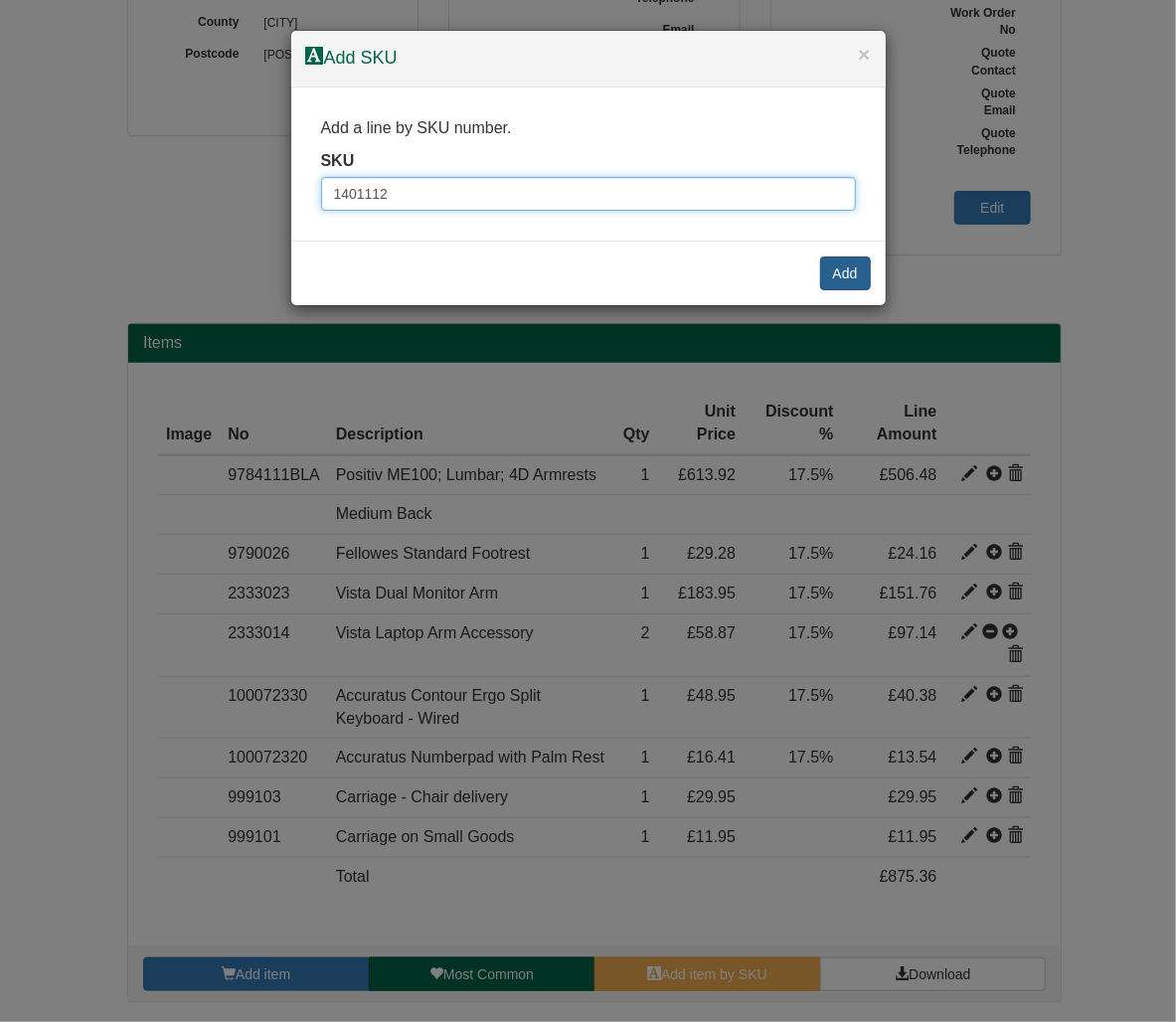 type on "1401112" 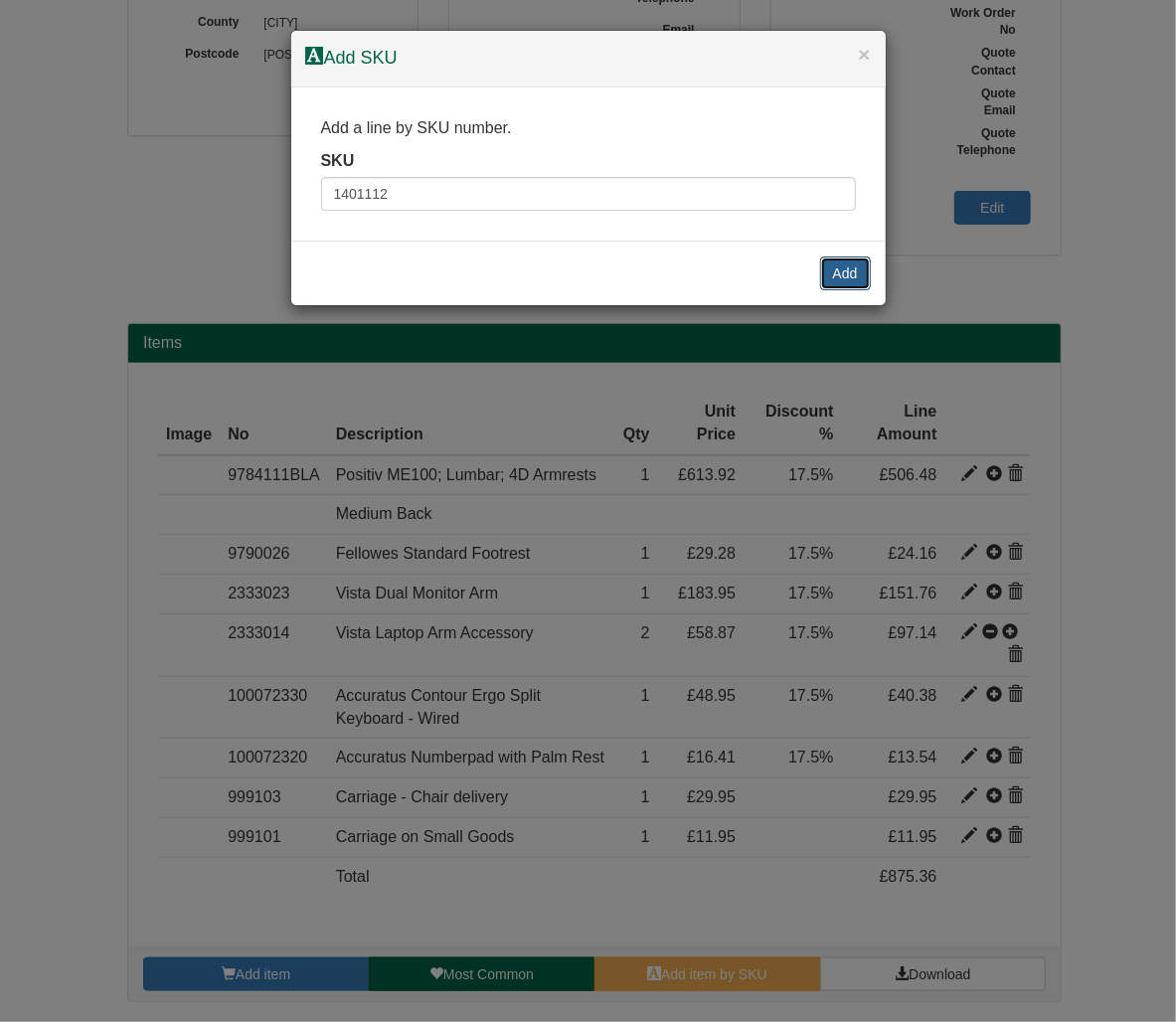 click on "Add" at bounding box center [845, 273] 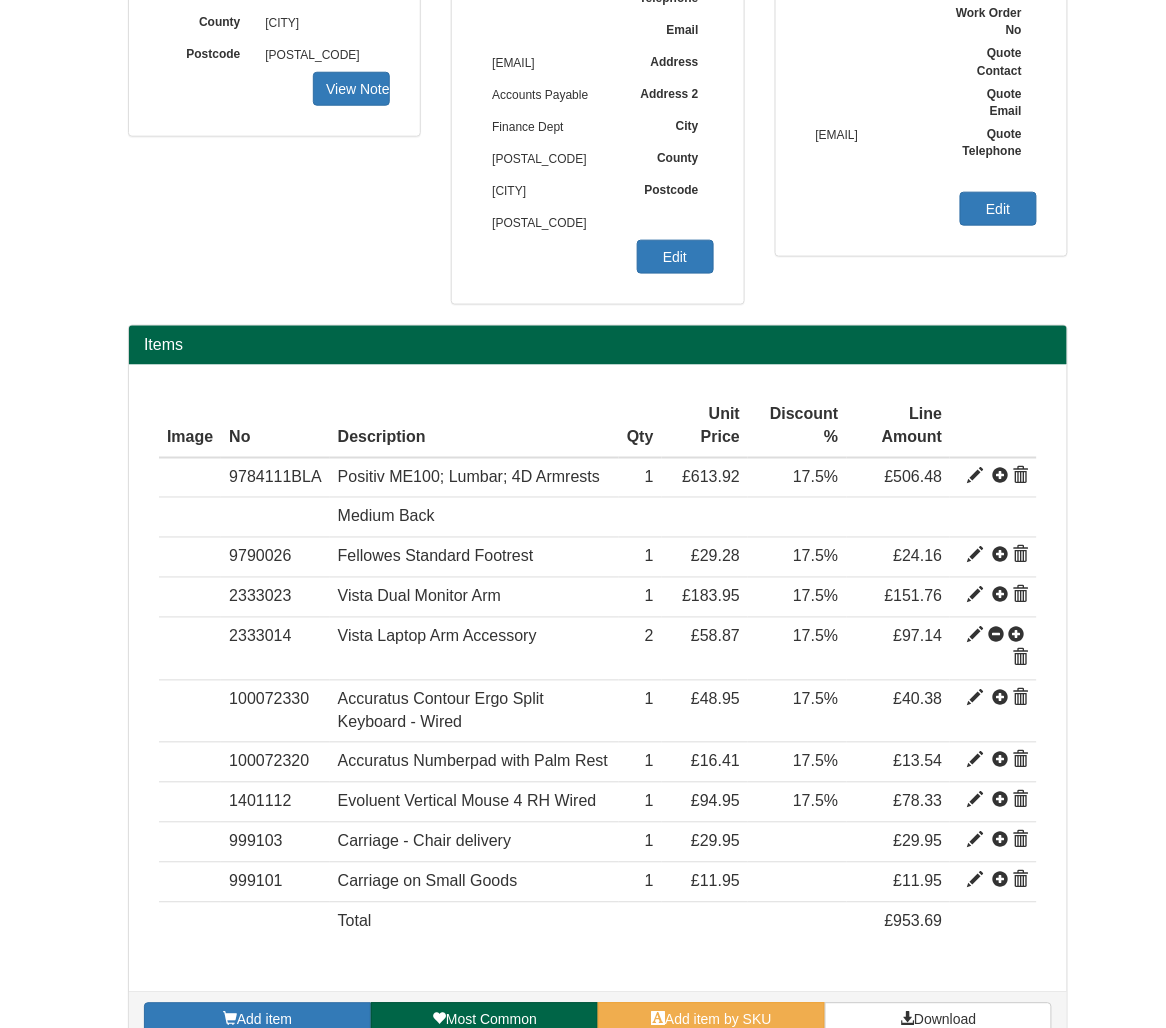click on "Image
Type
No
Description
Qty
Unit Price
Discount %
Line Amount
Item                       9784111BLA                       Positiv ME100; Lumbar; 4D Armrests 275.81575 1" at bounding box center [598, 678] 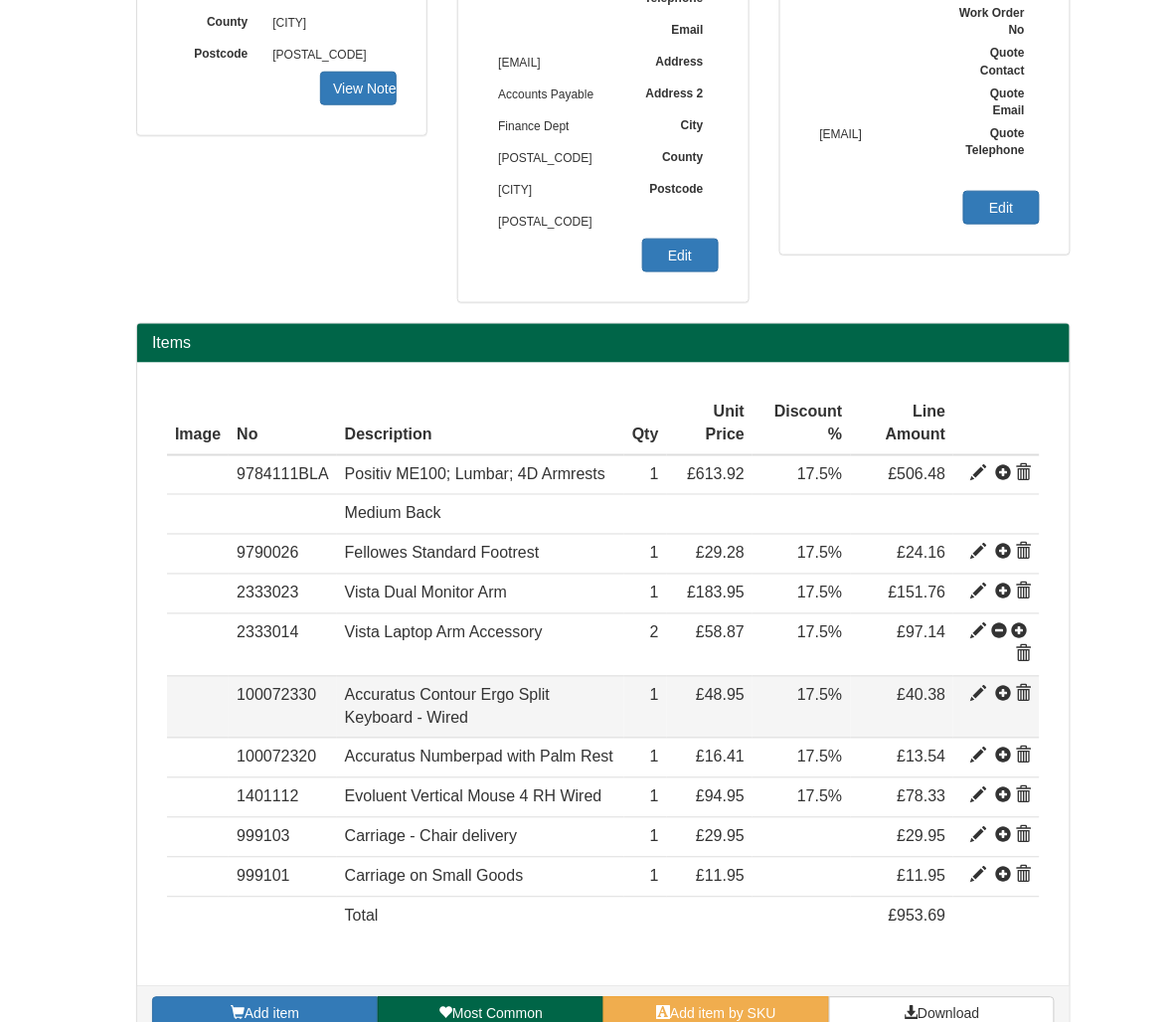 scroll, scrollTop: 451, scrollLeft: 0, axis: vertical 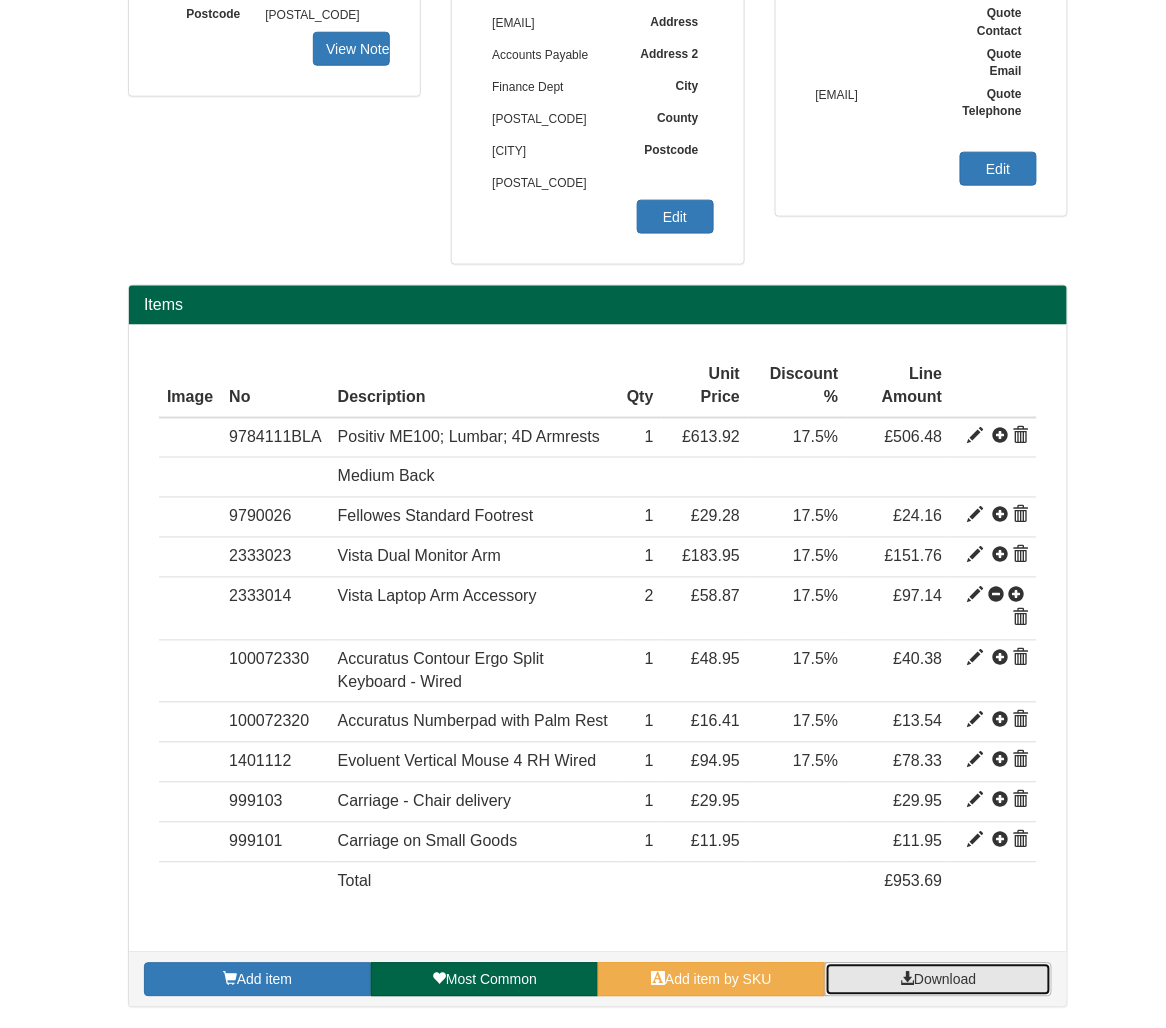 click on "Download" at bounding box center [945, 980] 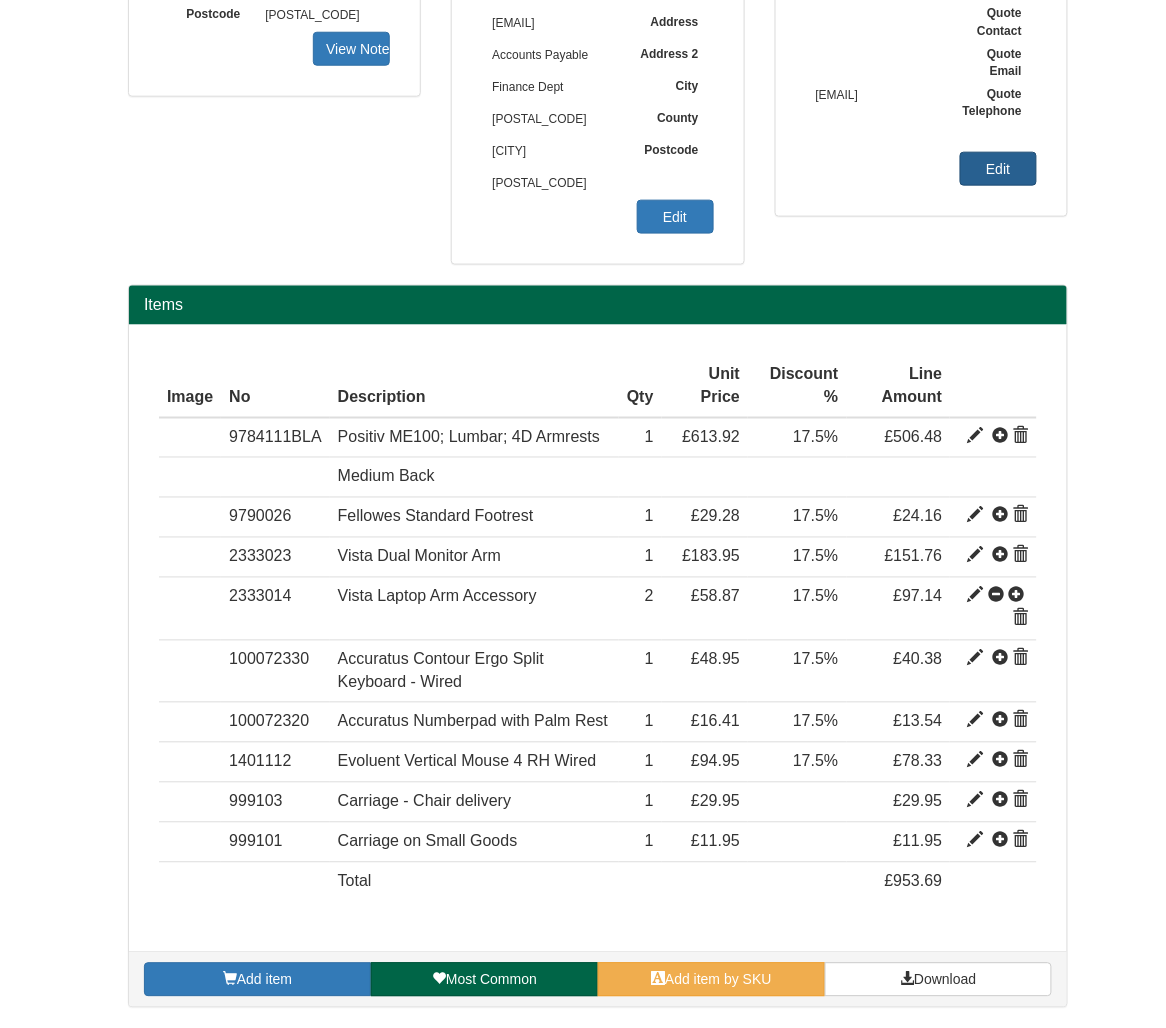 click on "Edit" at bounding box center (351, 49) 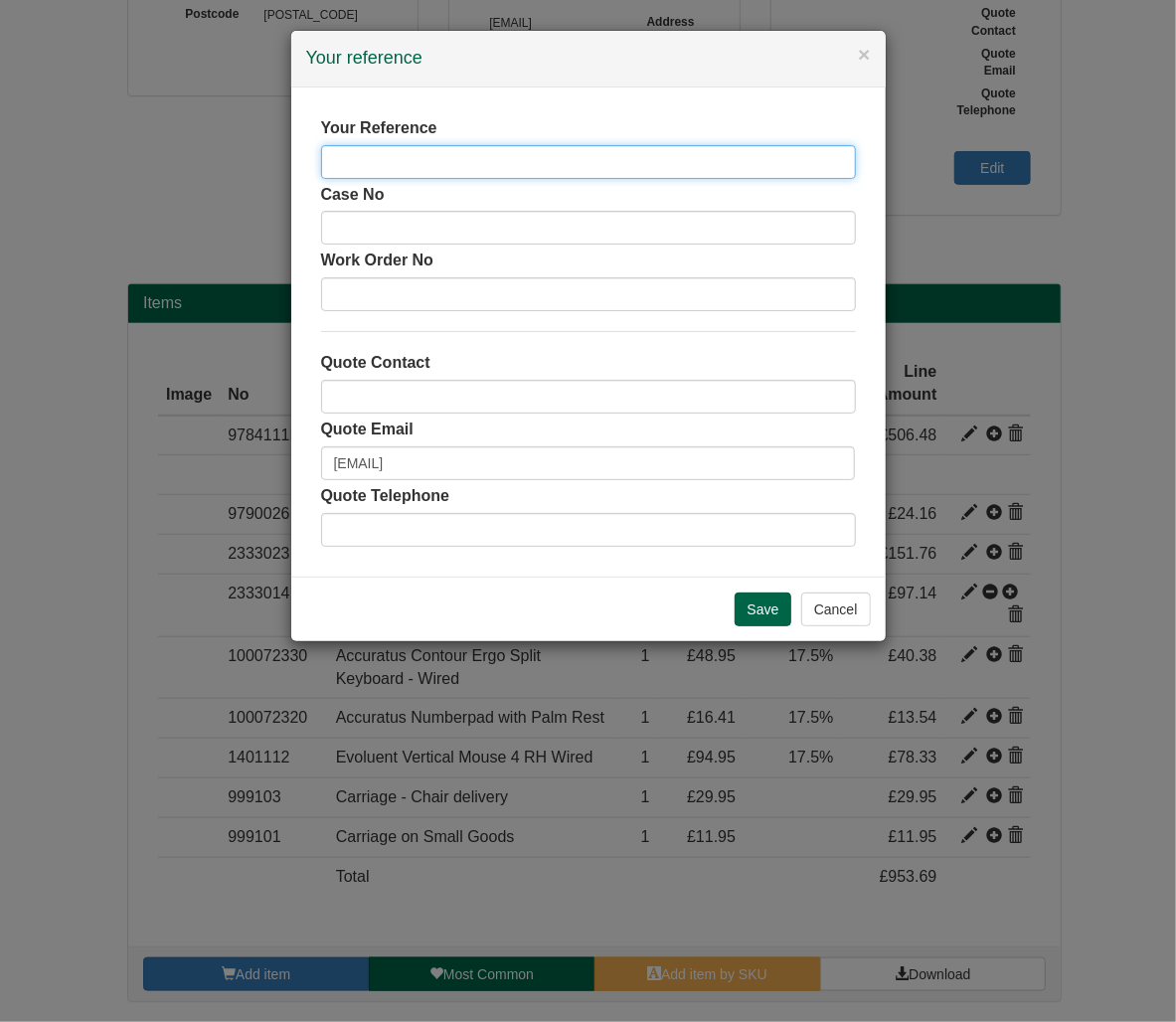 click at bounding box center [588, 162] 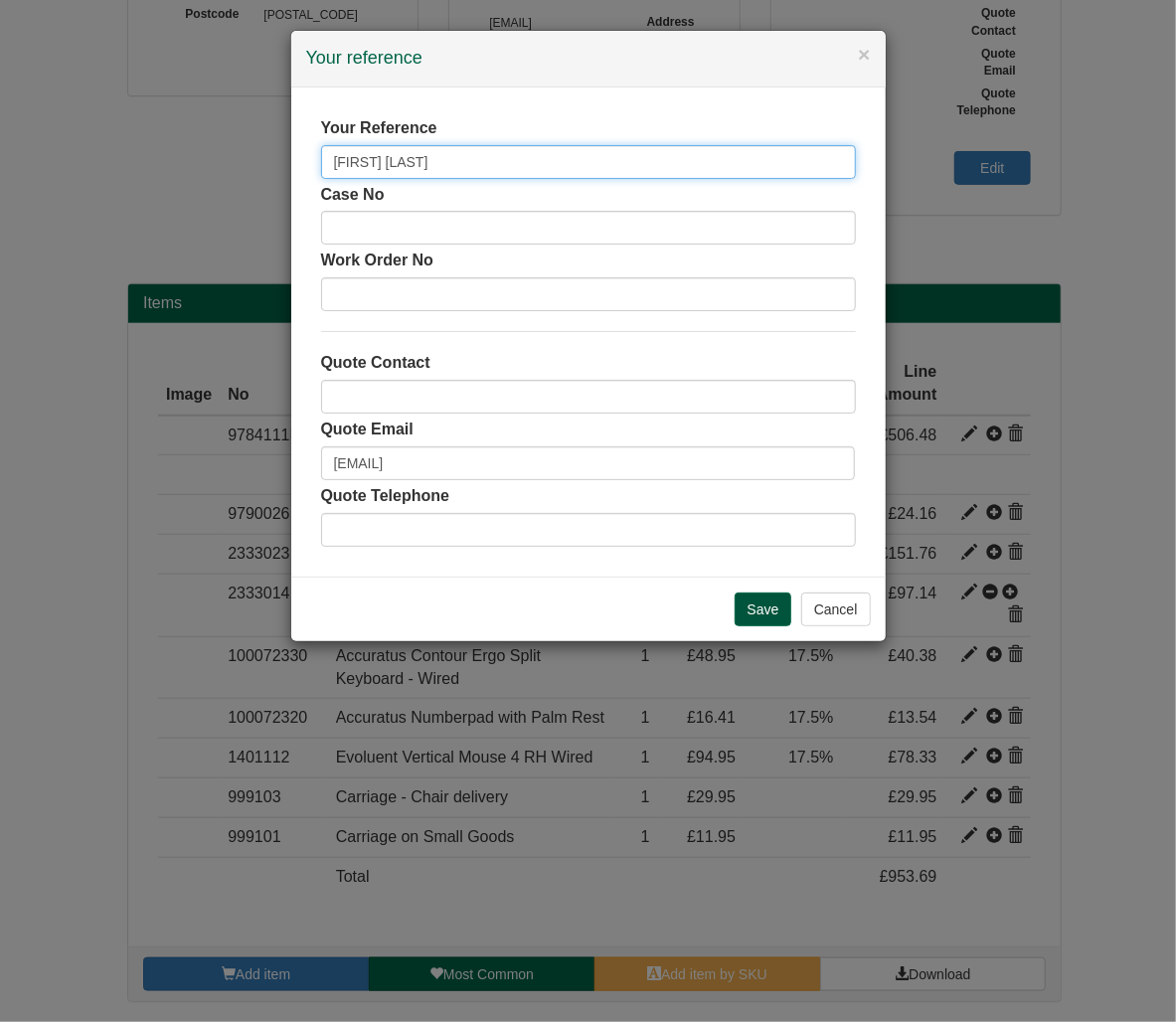 type on "[FIRST] [LAST]" 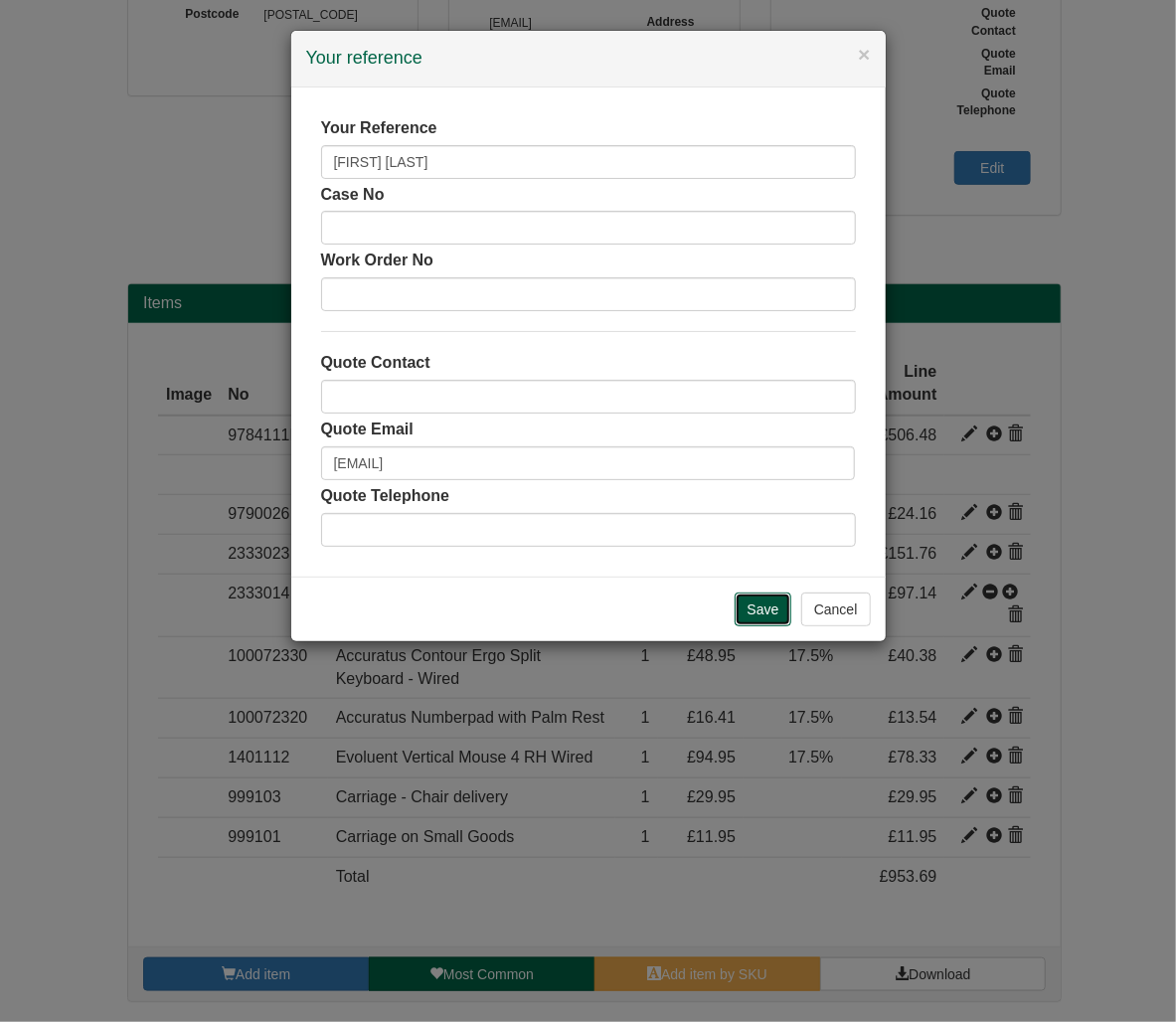 click on "Save" at bounding box center (763, 609) 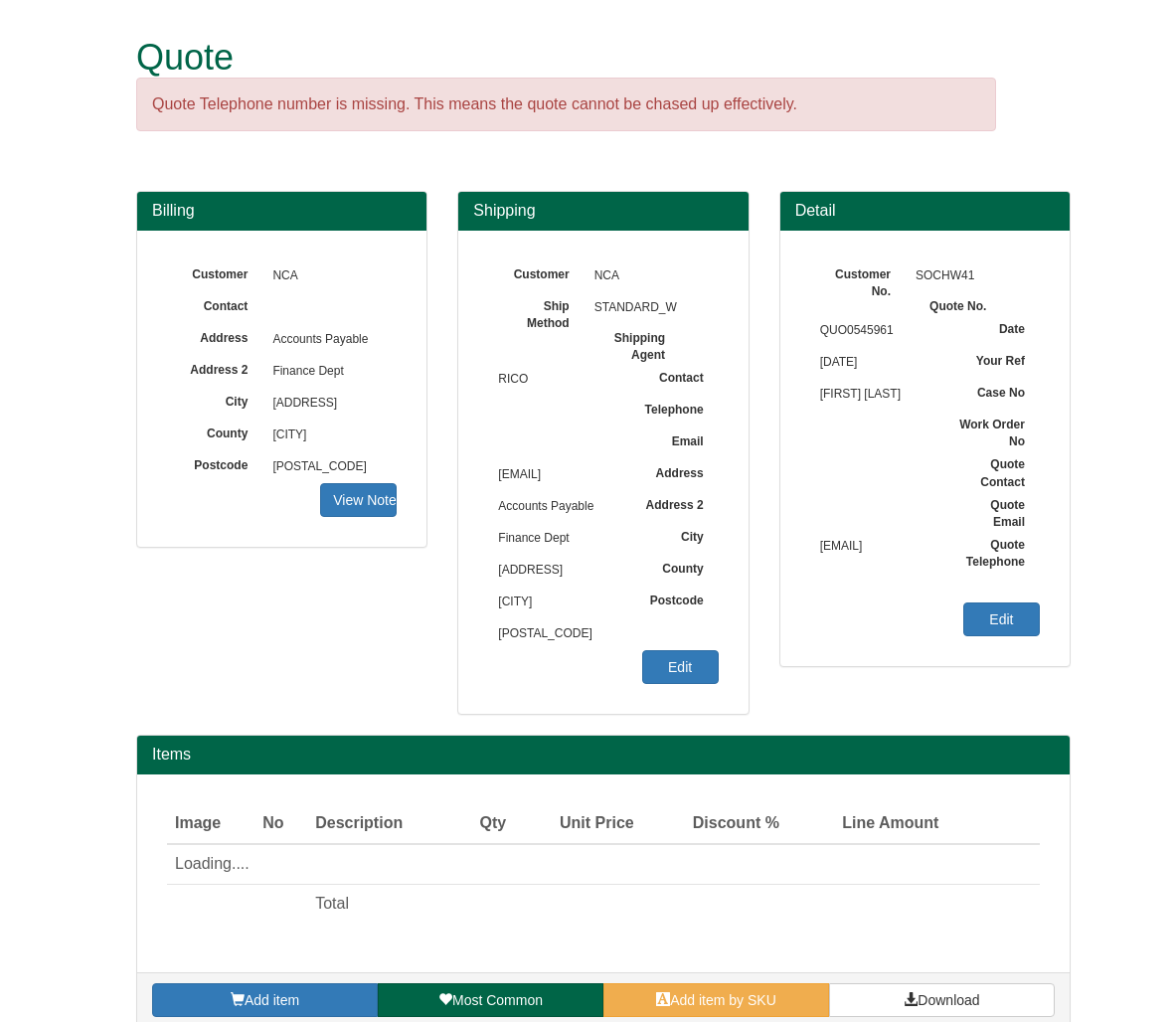 scroll, scrollTop: 0, scrollLeft: 0, axis: both 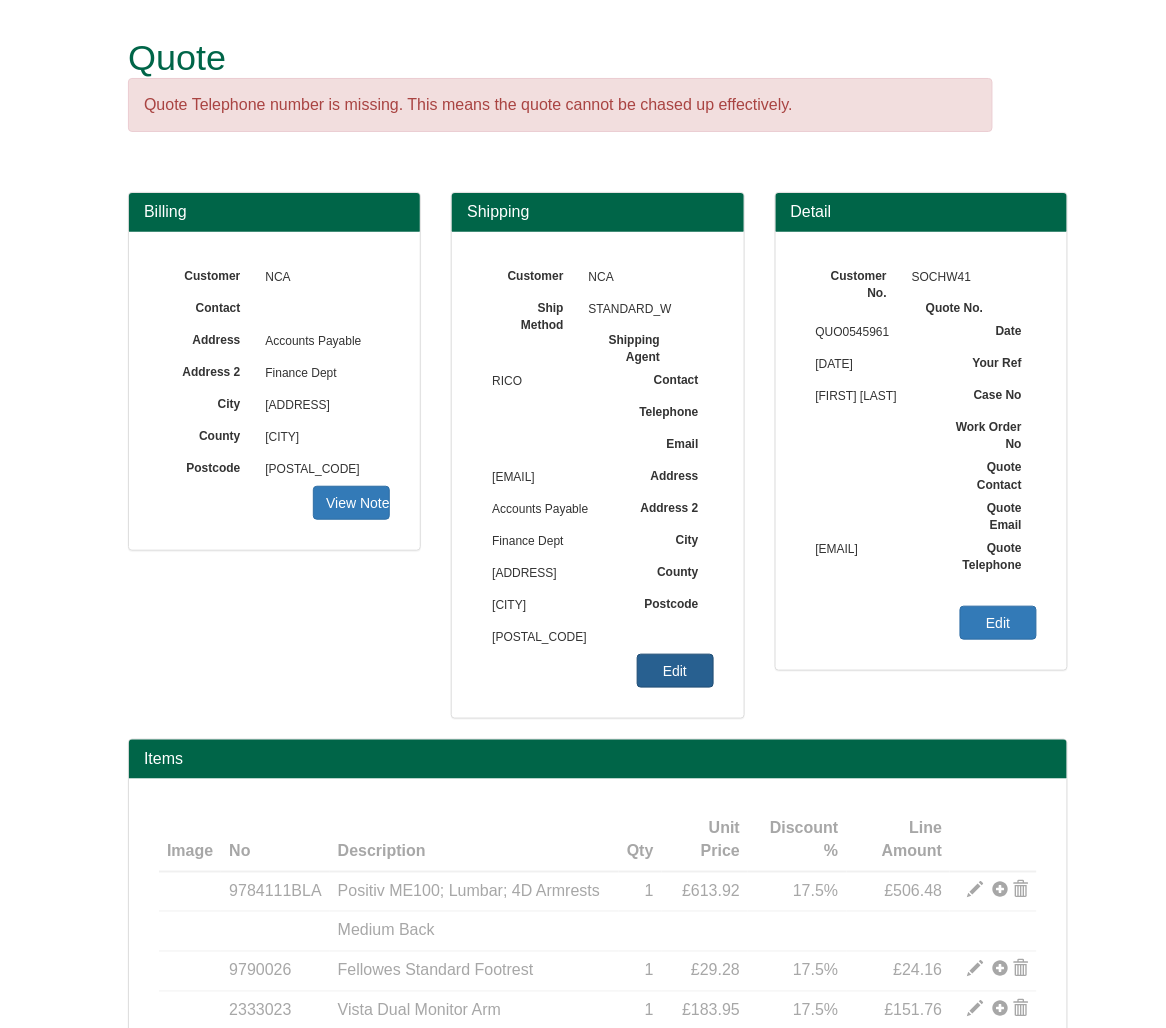 click on "Edit" at bounding box center (351, 503) 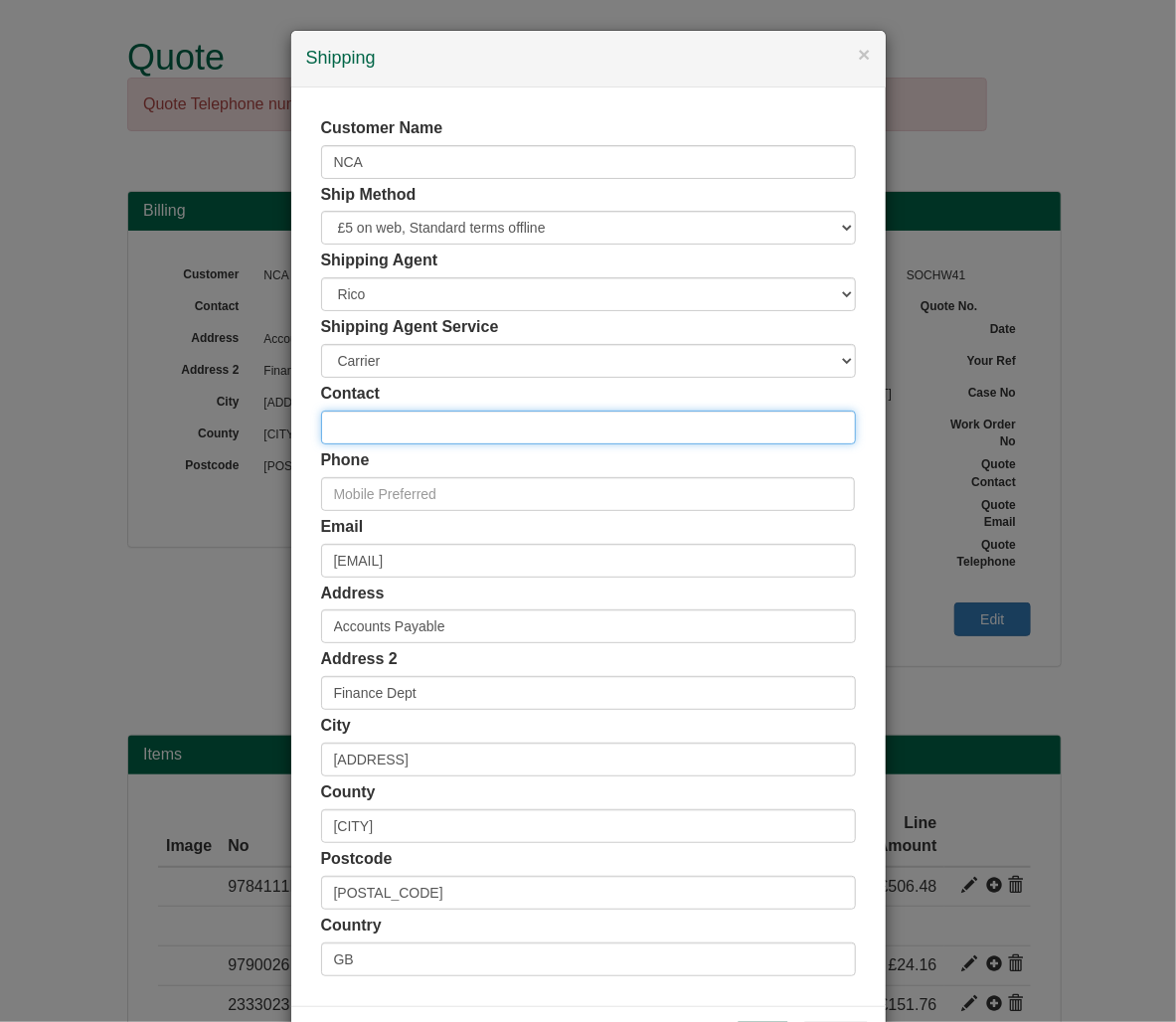 click at bounding box center (588, 427) 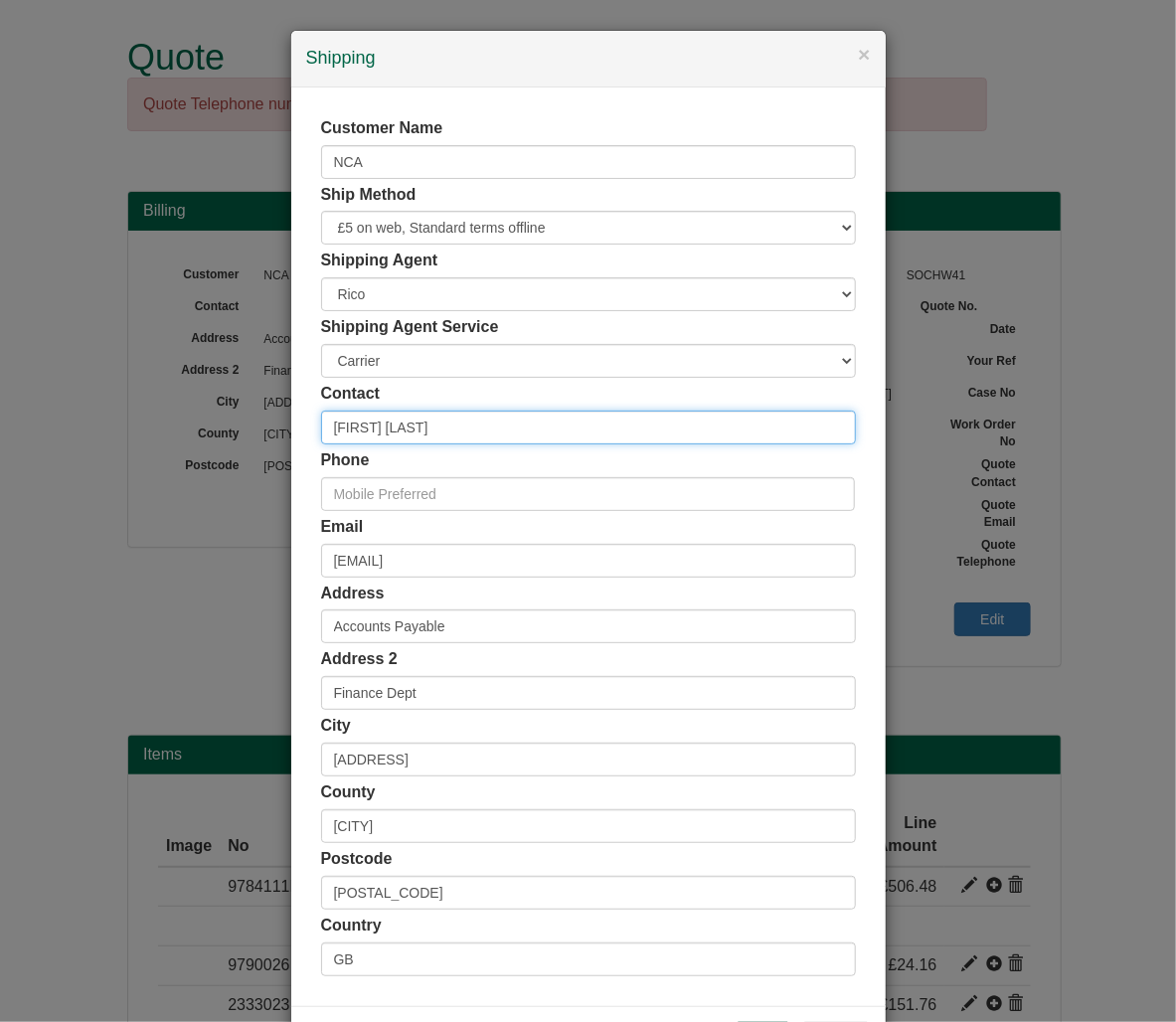 type on "[FIRST] [LAST]" 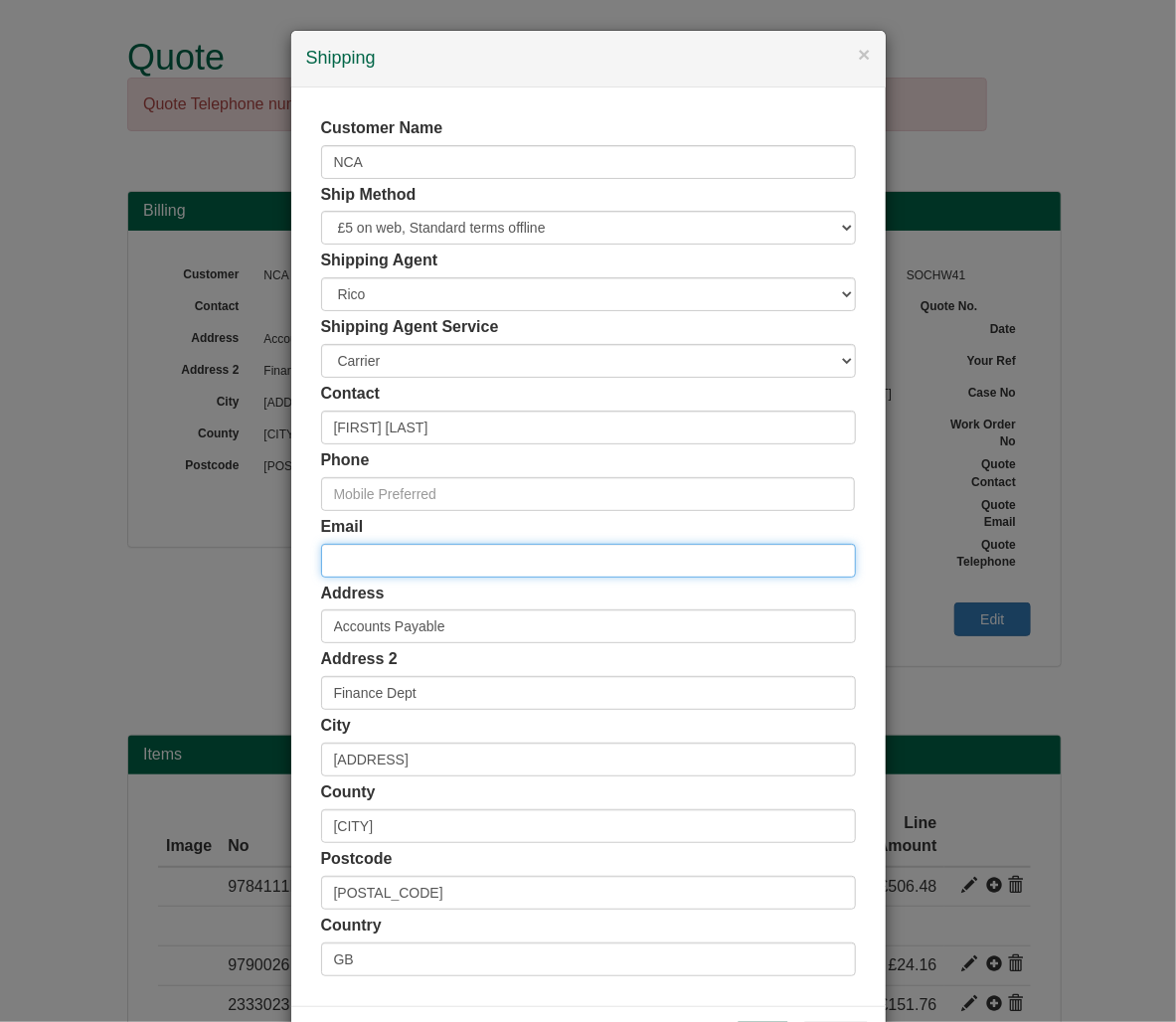 type 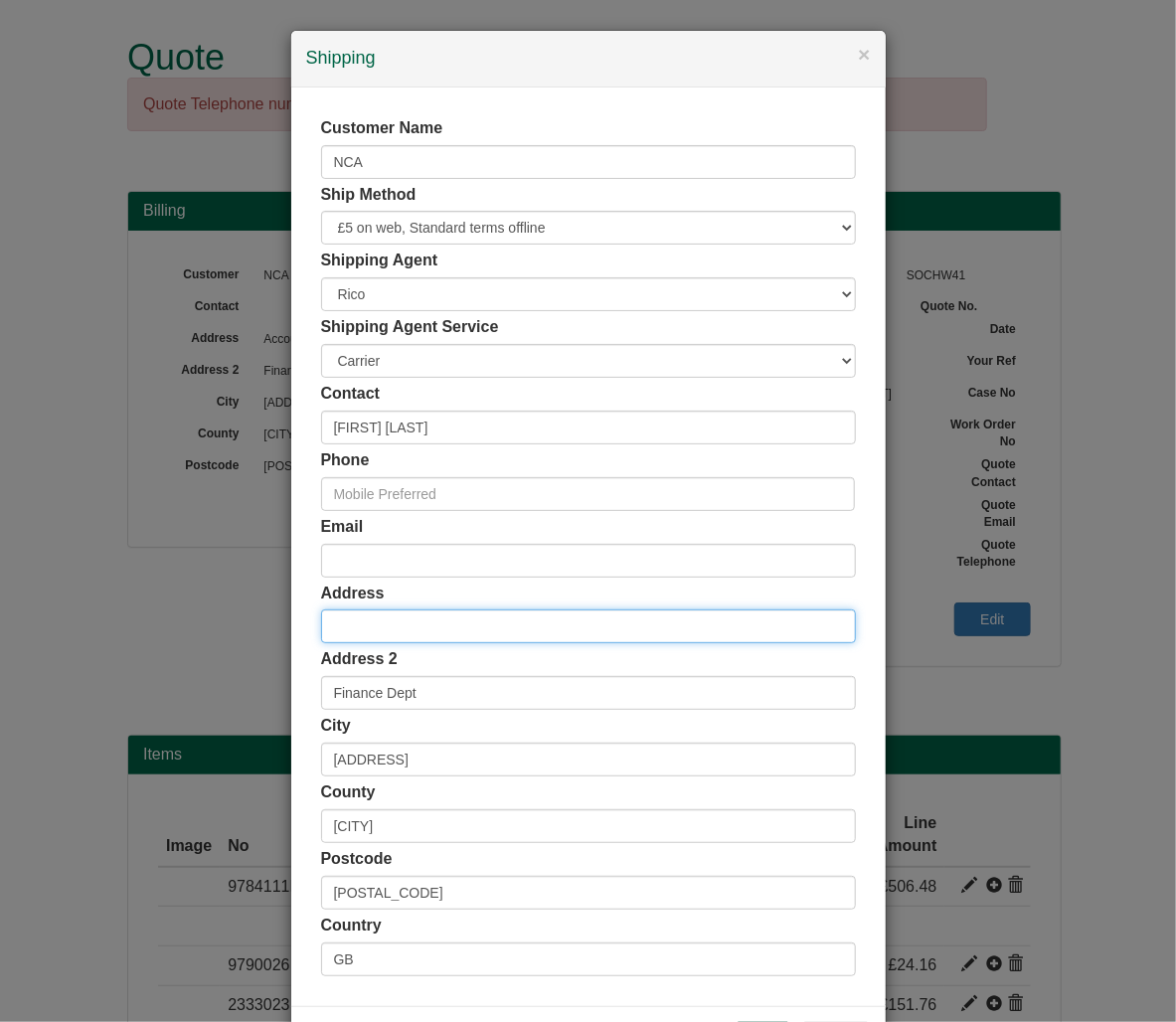 type 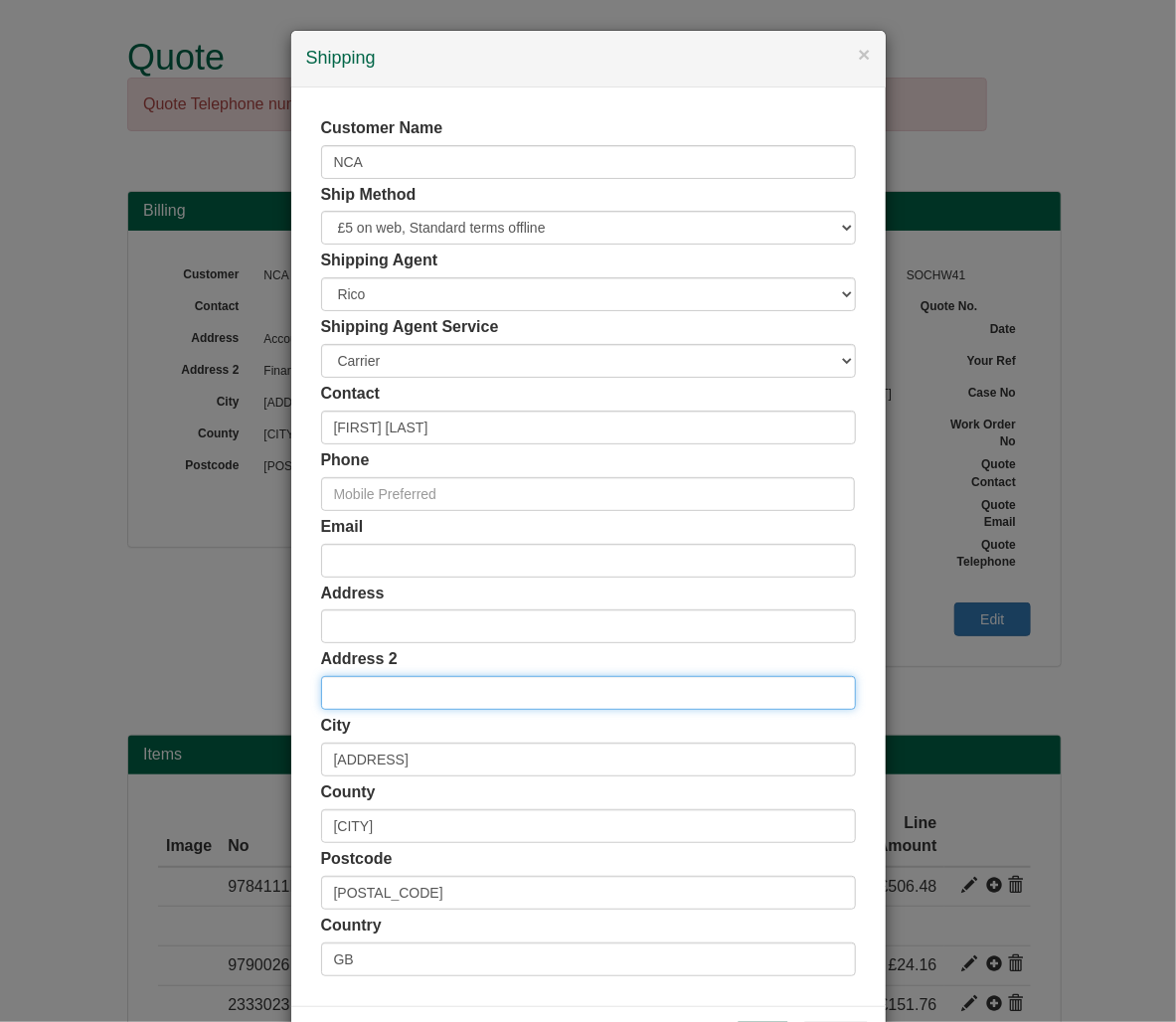 type 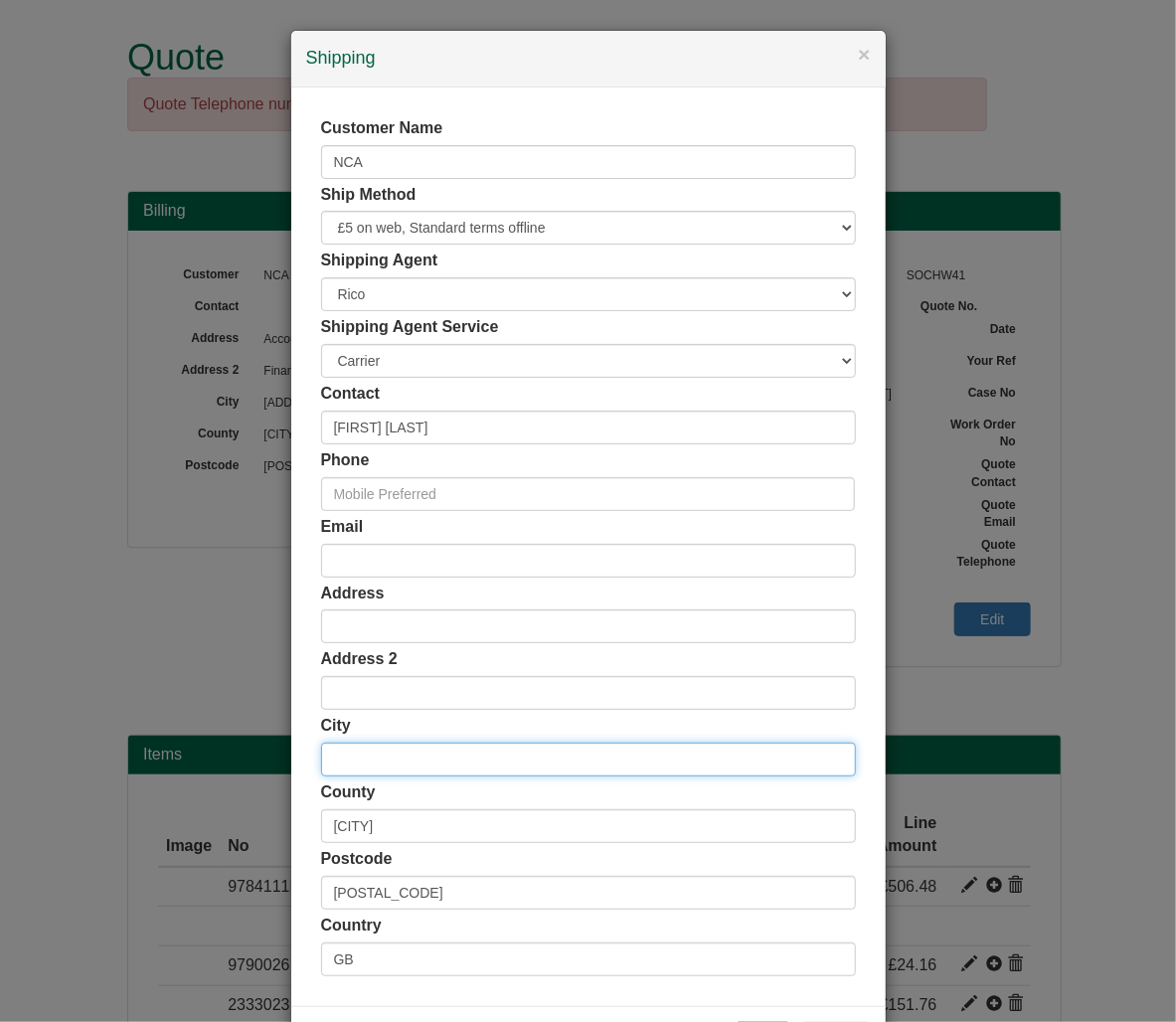 type 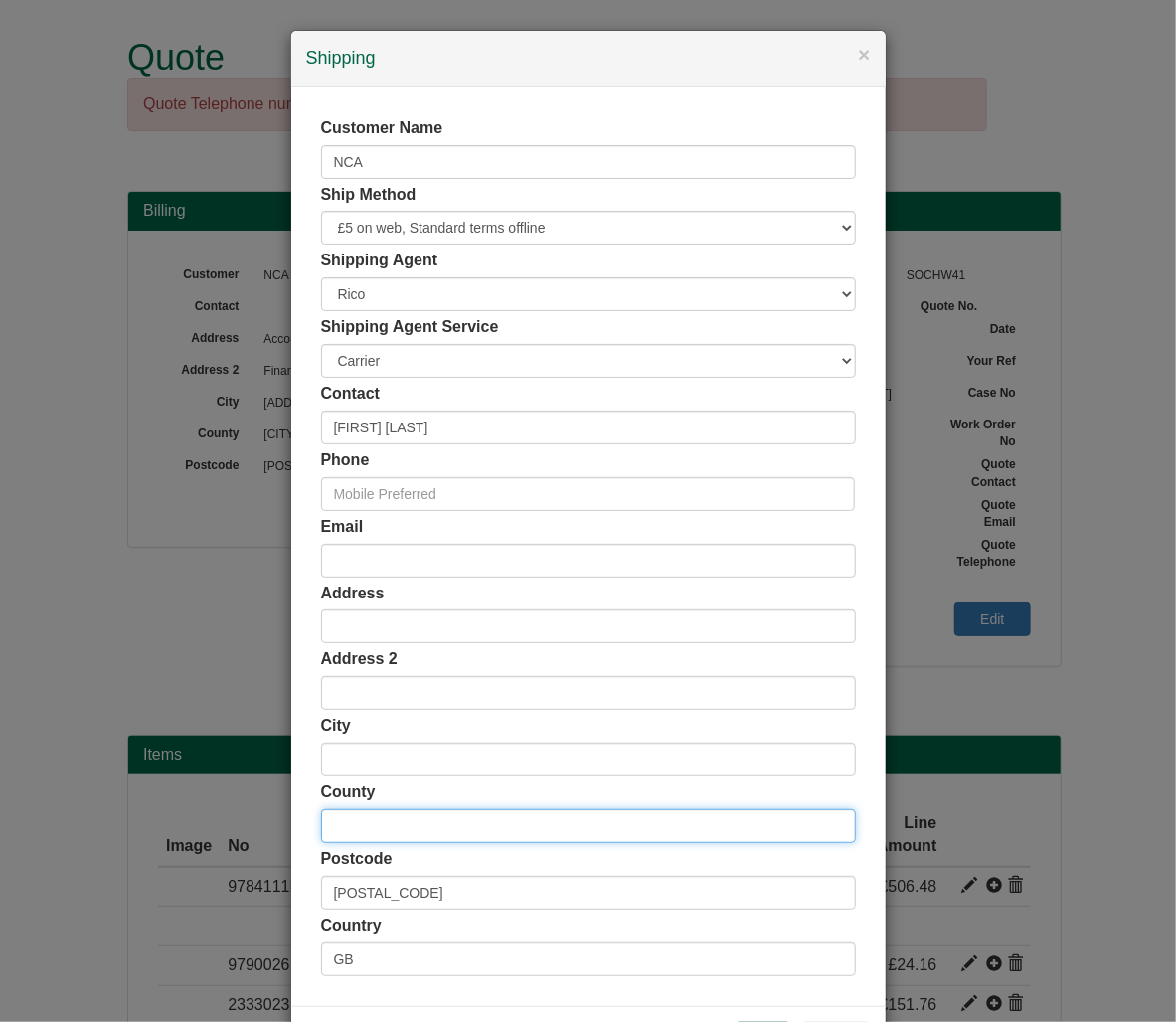 type 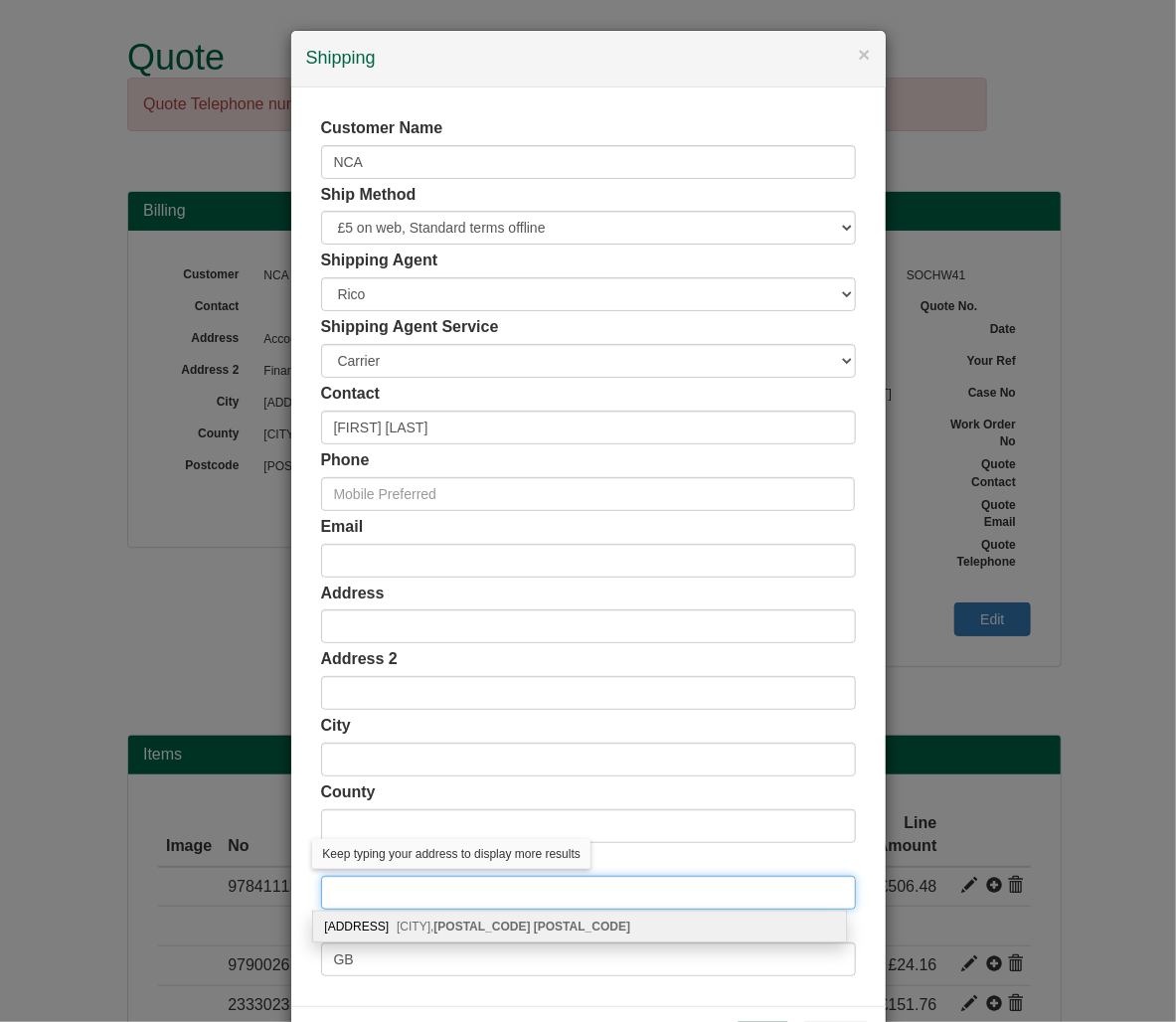 scroll, scrollTop: 80, scrollLeft: 0, axis: vertical 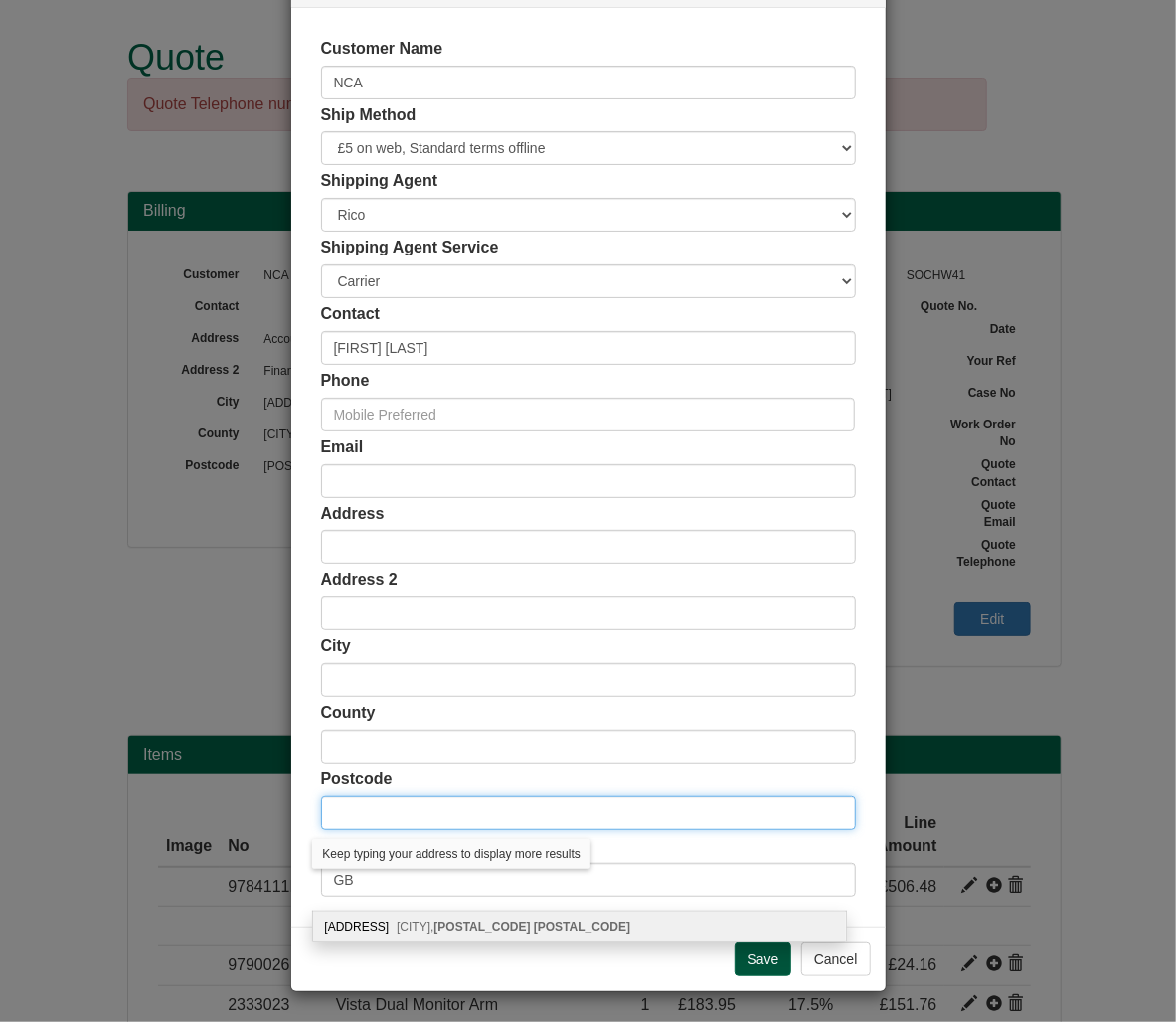 type 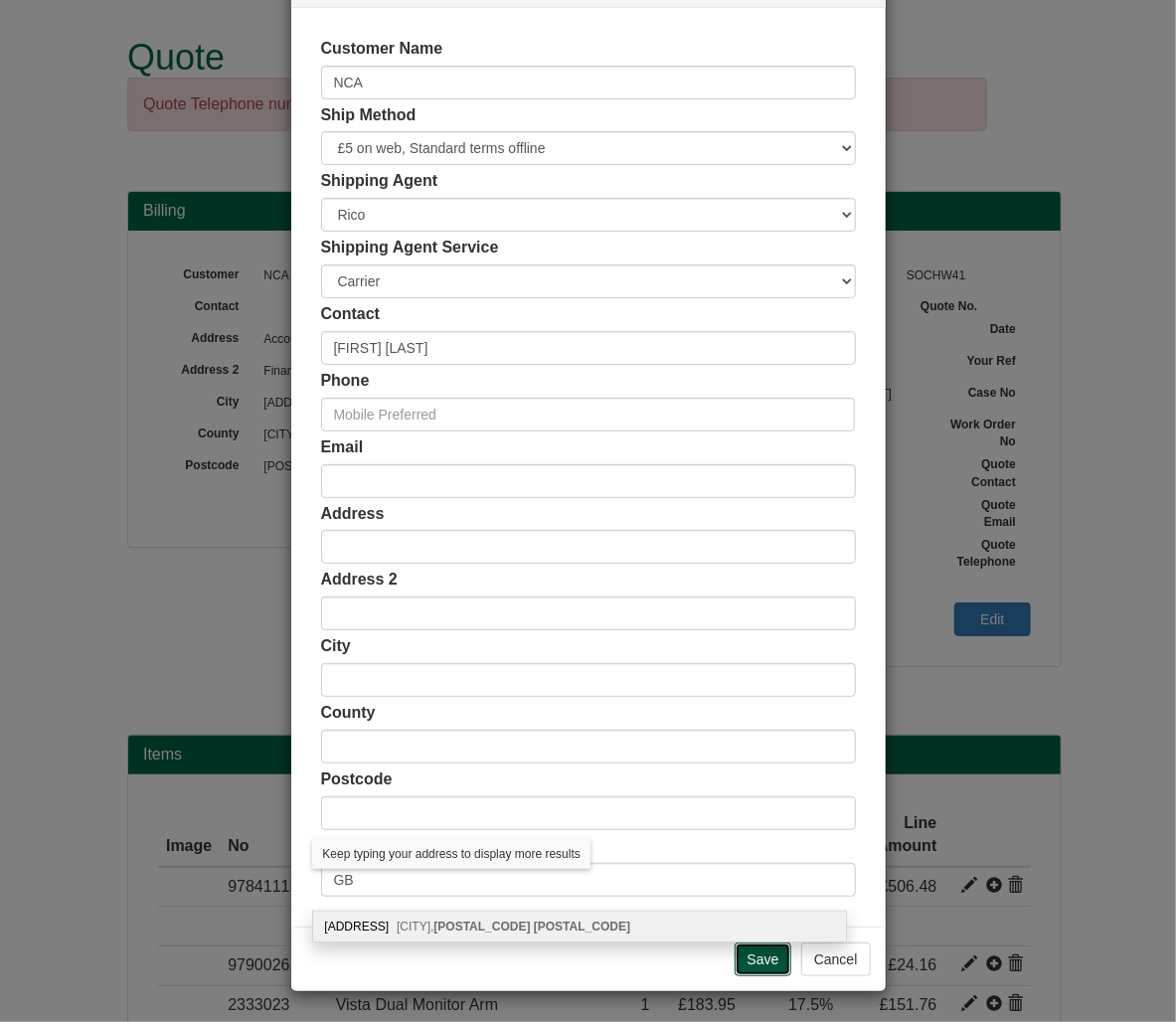 click on "Save" at bounding box center (763, 959) 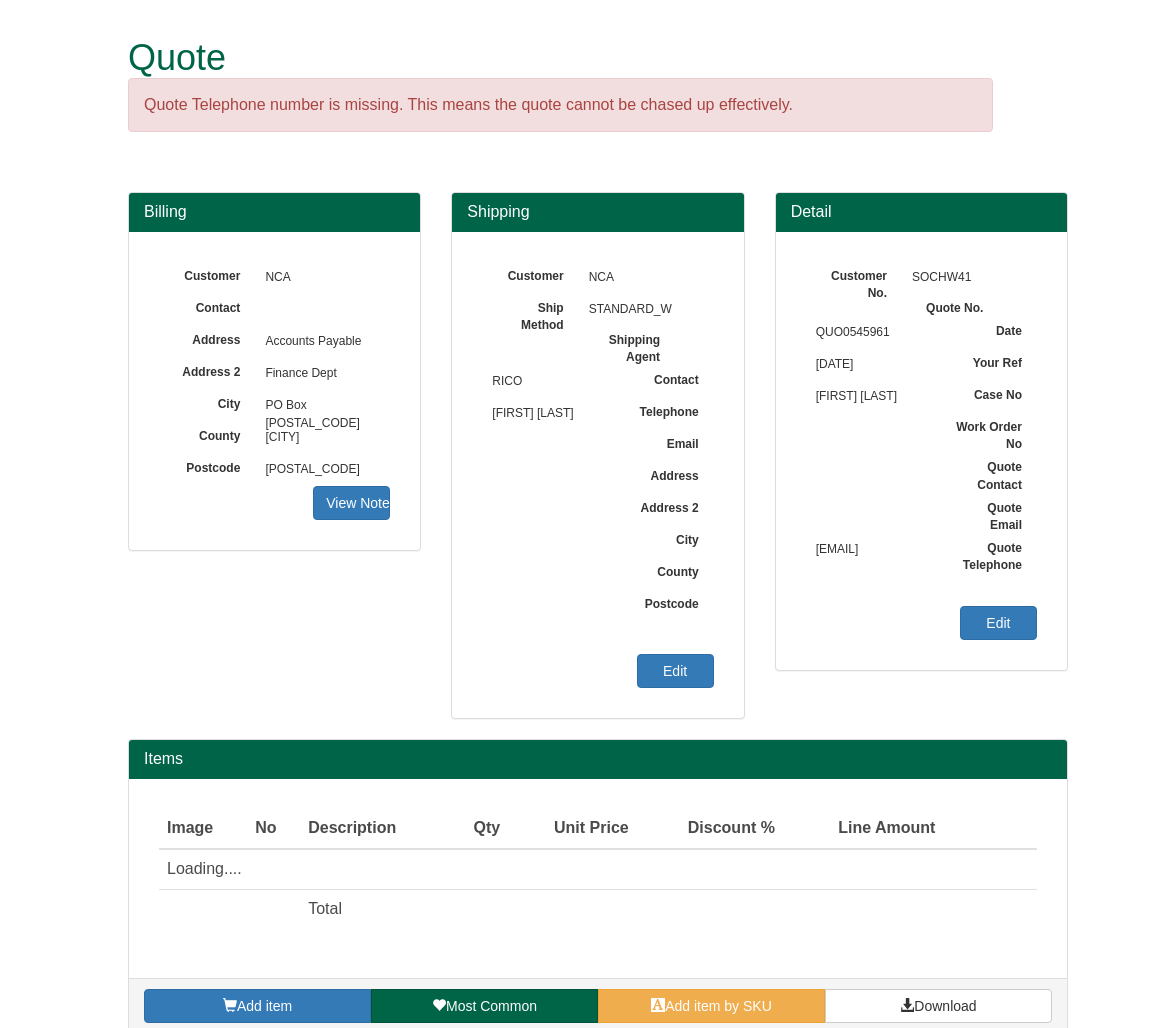scroll, scrollTop: 0, scrollLeft: 0, axis: both 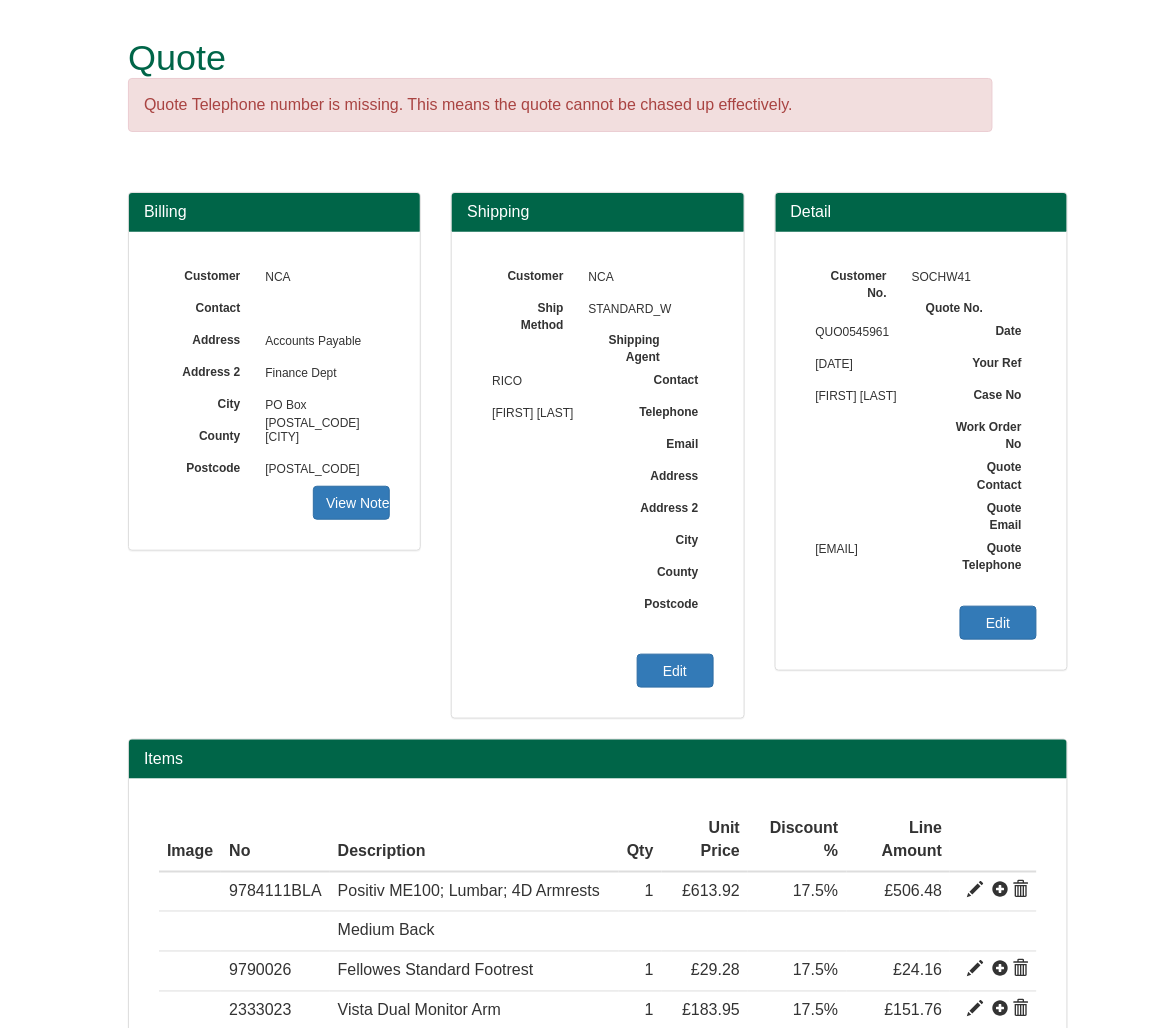 click on "Quote
Quote Telephone number is missing. This means the quote cannot be chased up effectively.
Billing
Customer NCA
Contact
Address Accounts Payable
Address 2 Finance Dept City PO Box 58358 NCA" at bounding box center [583, 741] 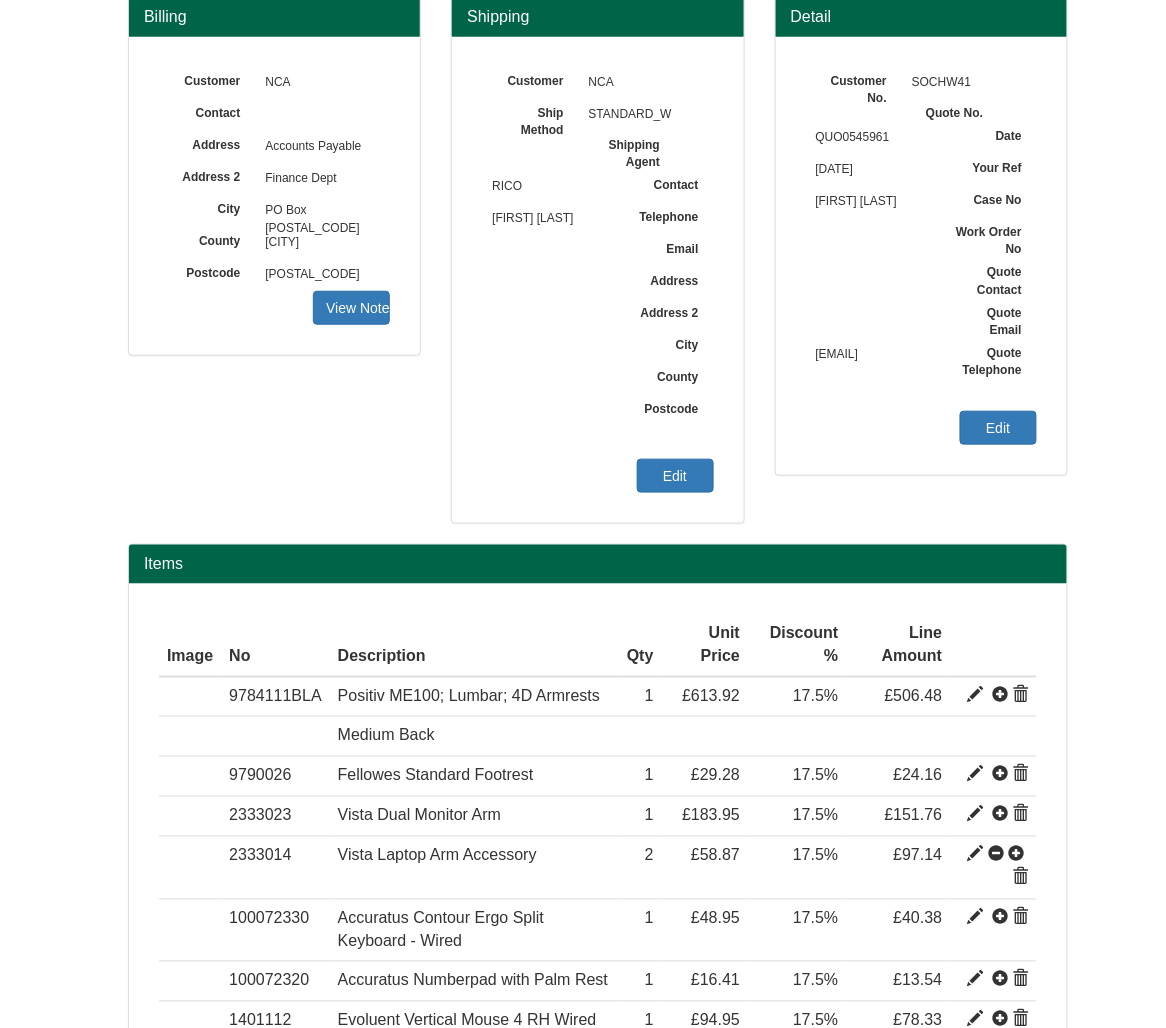 scroll, scrollTop: 454, scrollLeft: 0, axis: vertical 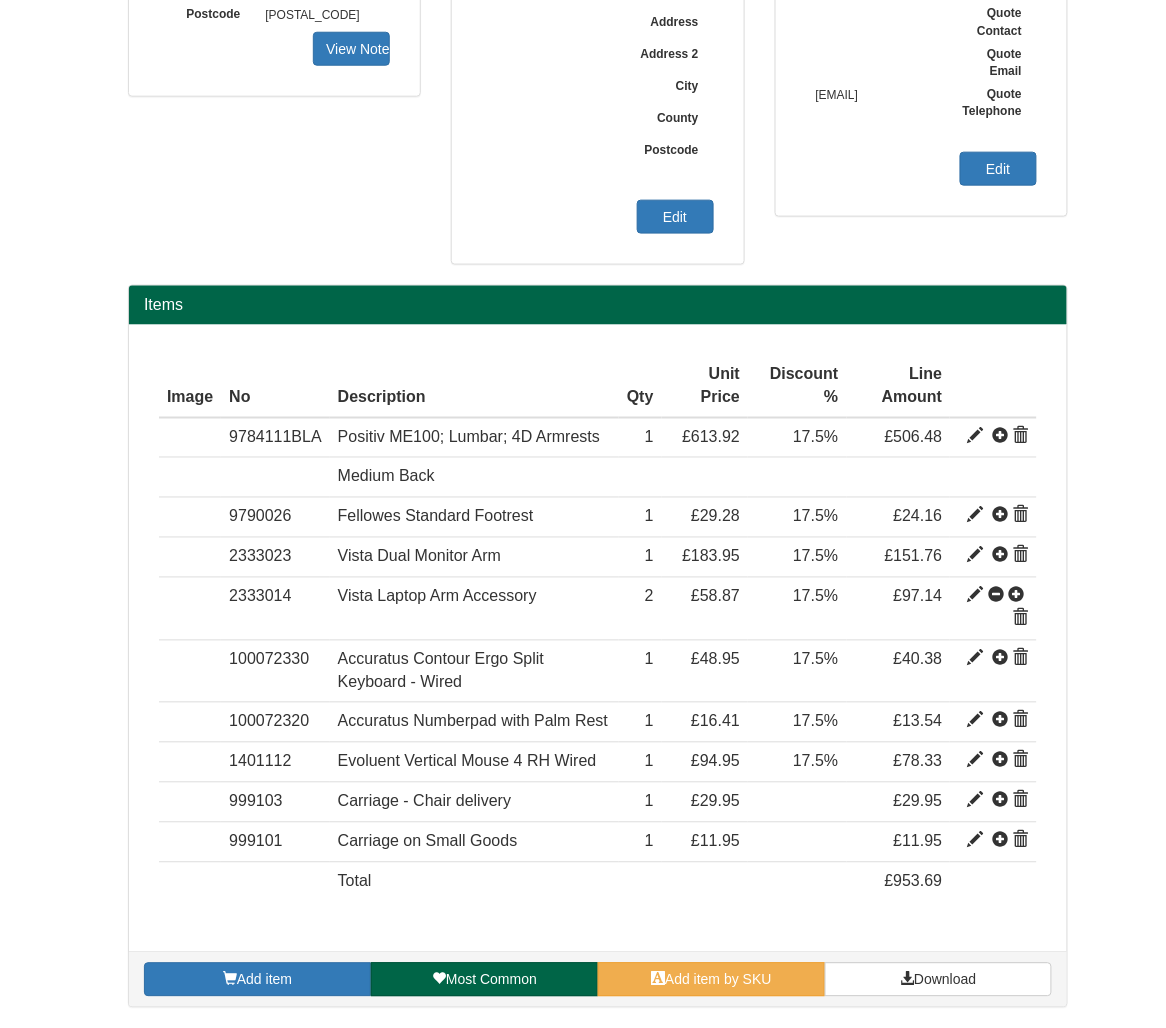 click on "Add item
Most Common
Add item by SKU
Download" at bounding box center [598, 979] 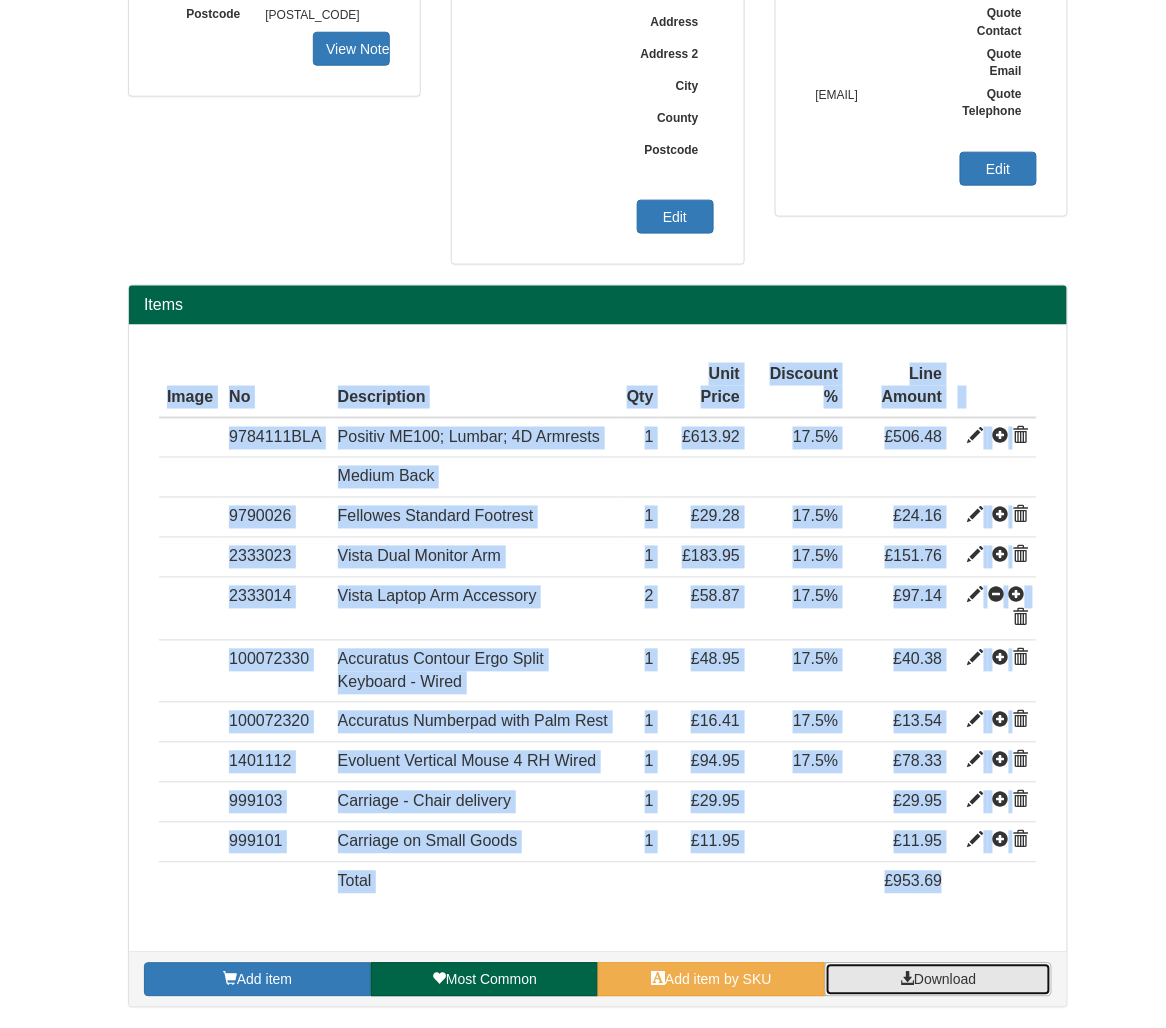 click on "Download" at bounding box center (938, 980) 